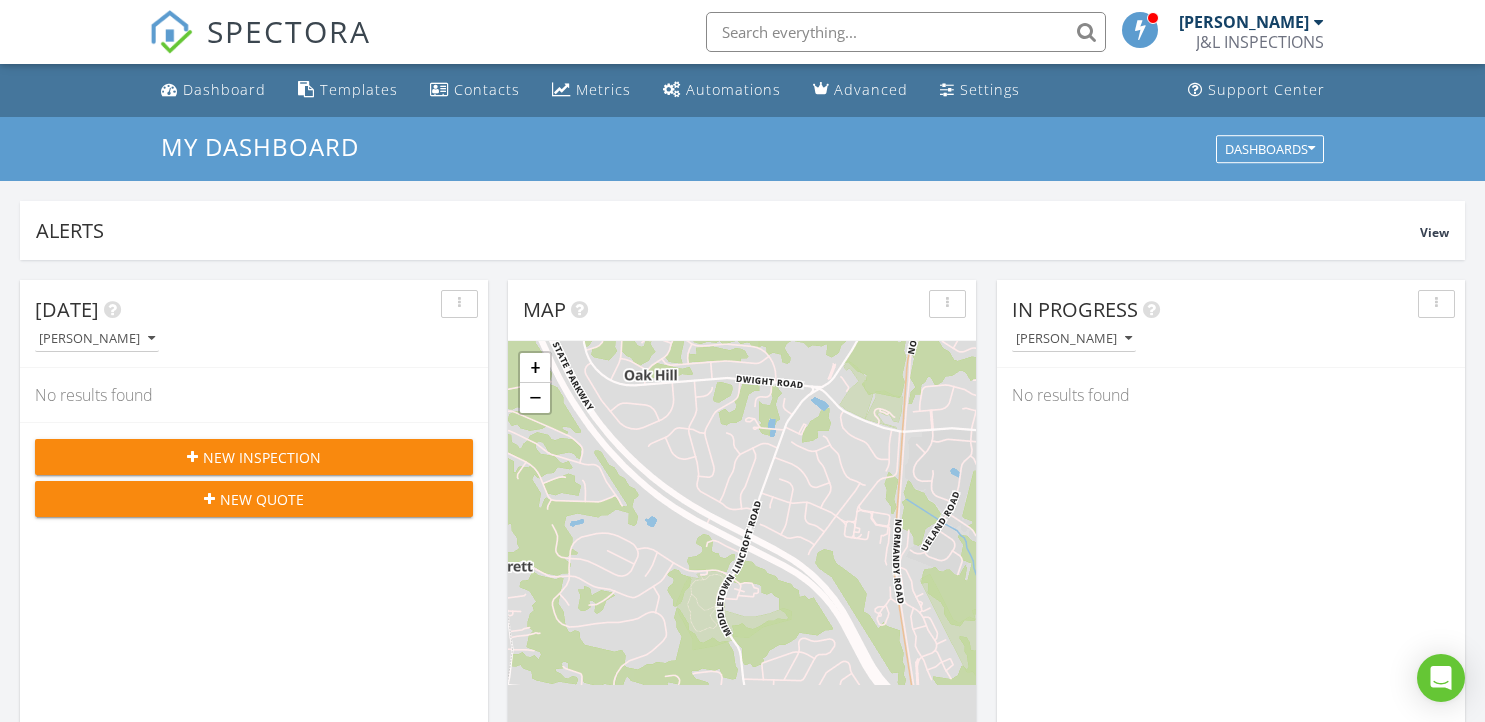 scroll, scrollTop: 623, scrollLeft: 0, axis: vertical 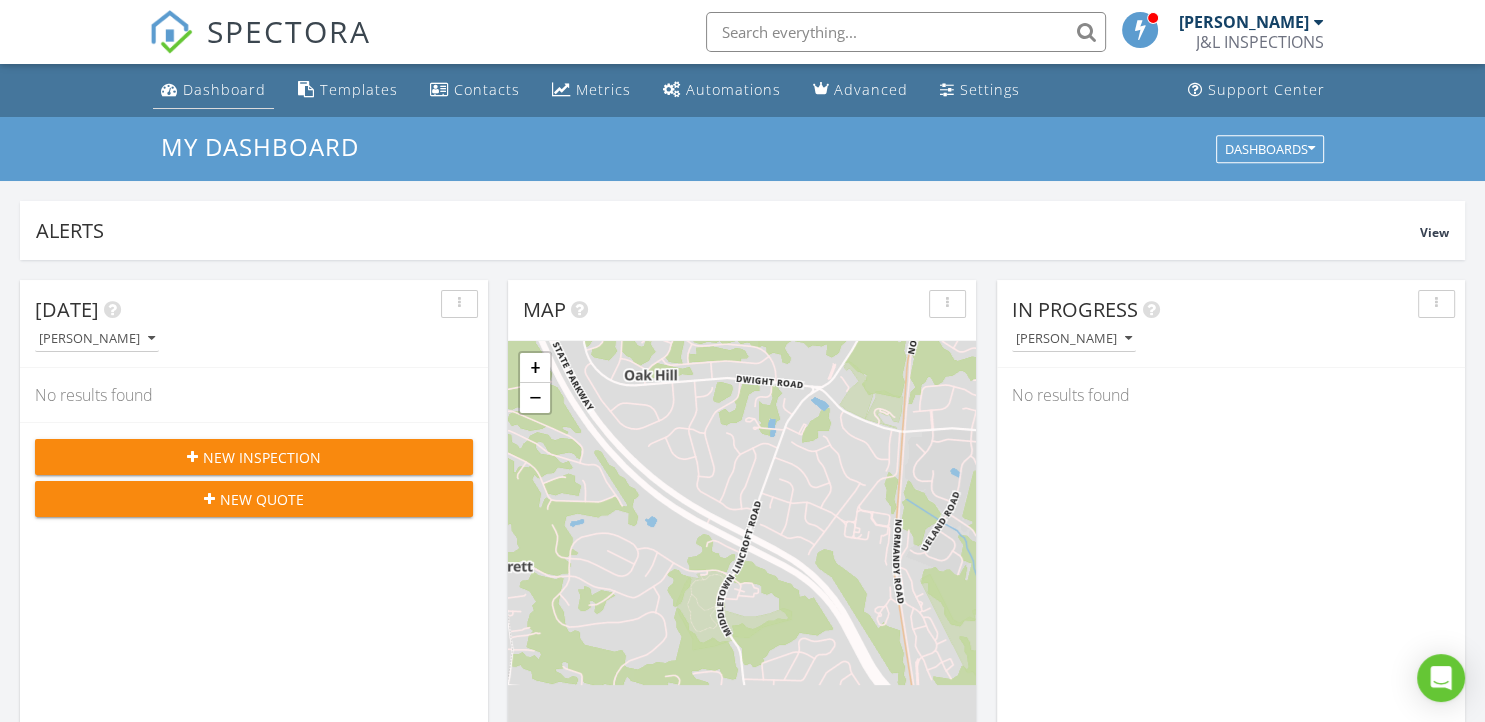 click on "Dashboard" at bounding box center (224, 89) 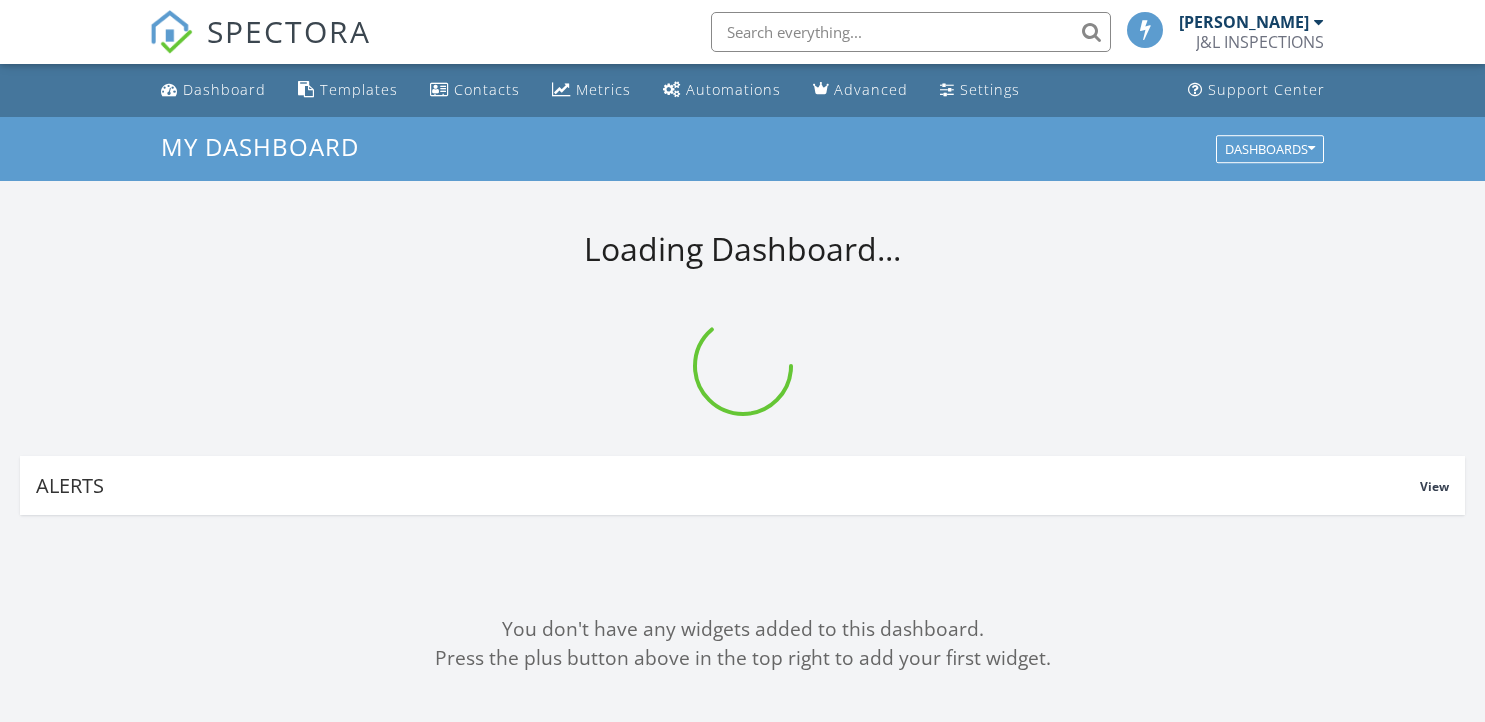 scroll, scrollTop: 0, scrollLeft: 0, axis: both 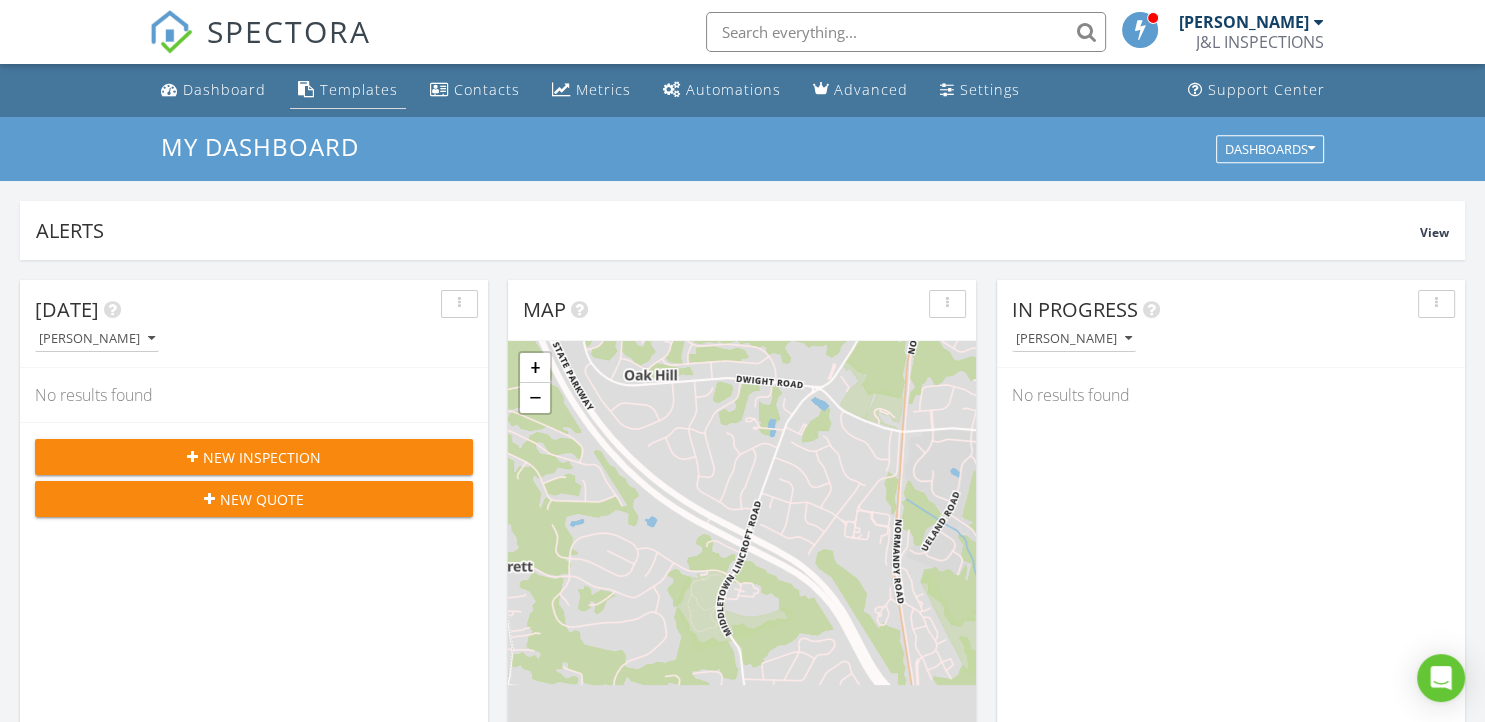 click on "Templates" at bounding box center (348, 90) 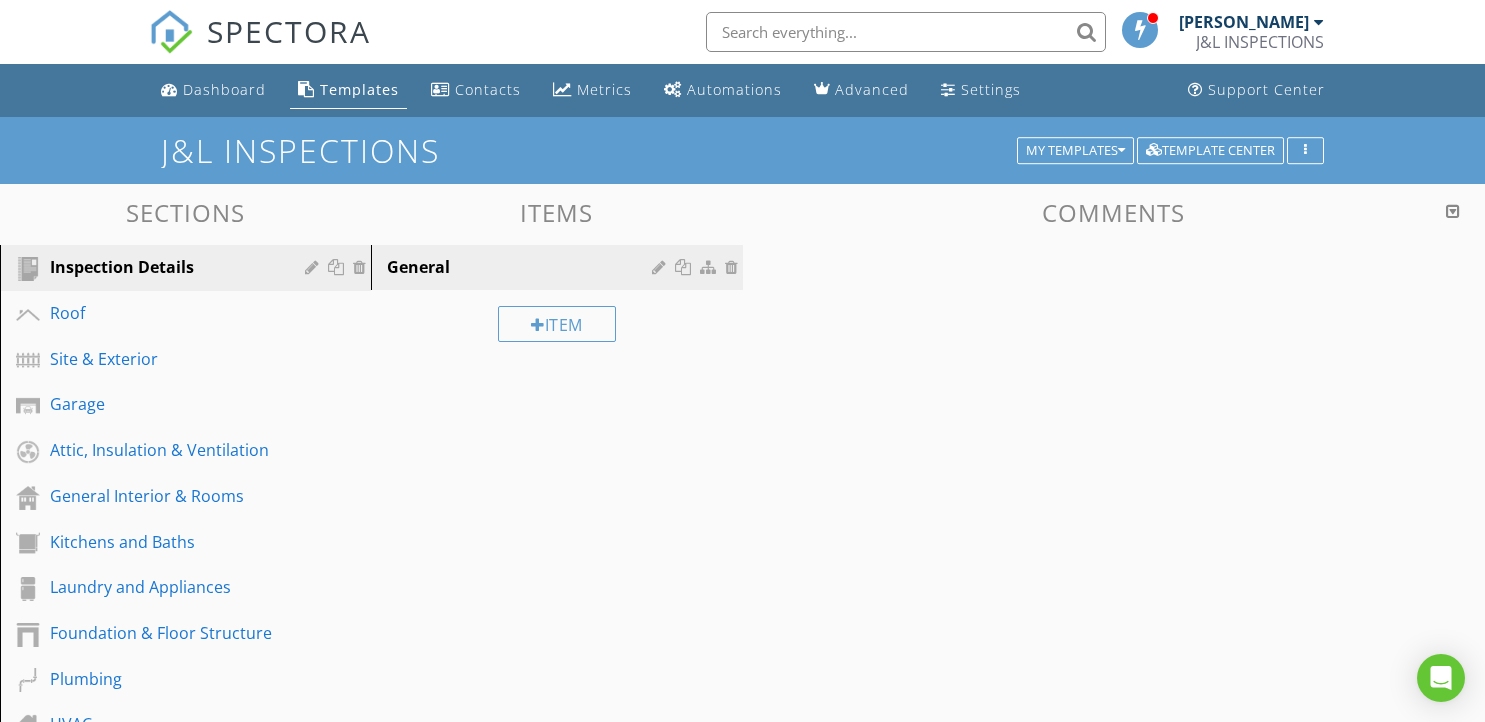 scroll, scrollTop: 0, scrollLeft: 0, axis: both 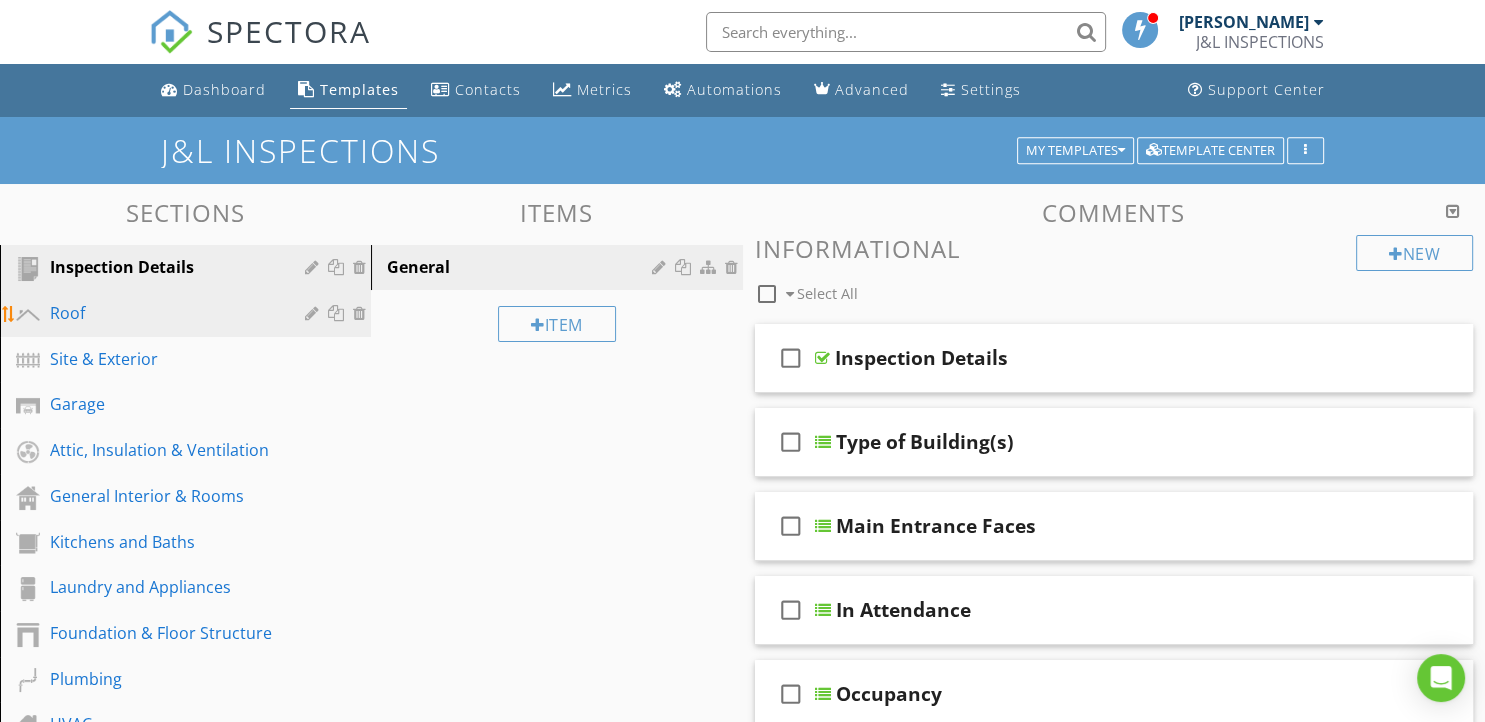 click on "Roof" at bounding box center (163, 313) 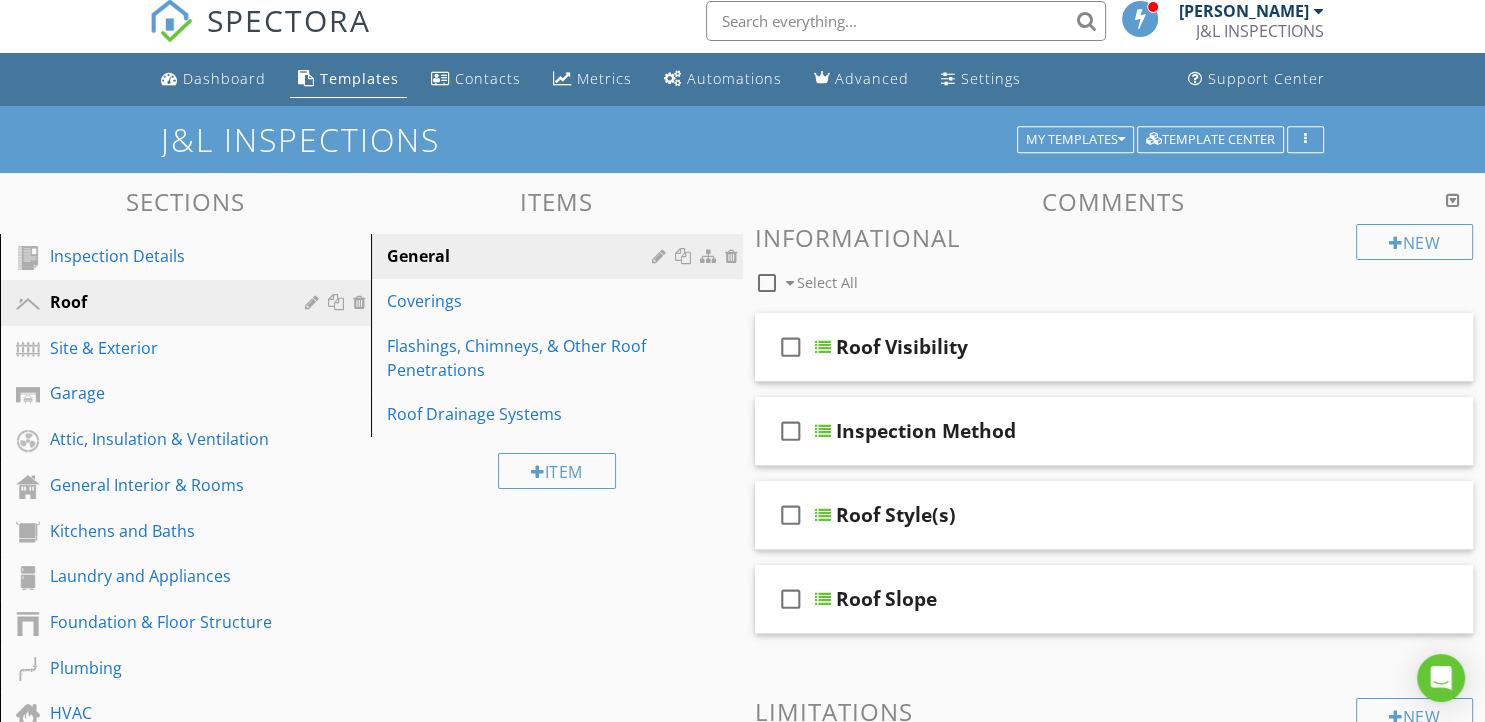 scroll, scrollTop: 12, scrollLeft: 0, axis: vertical 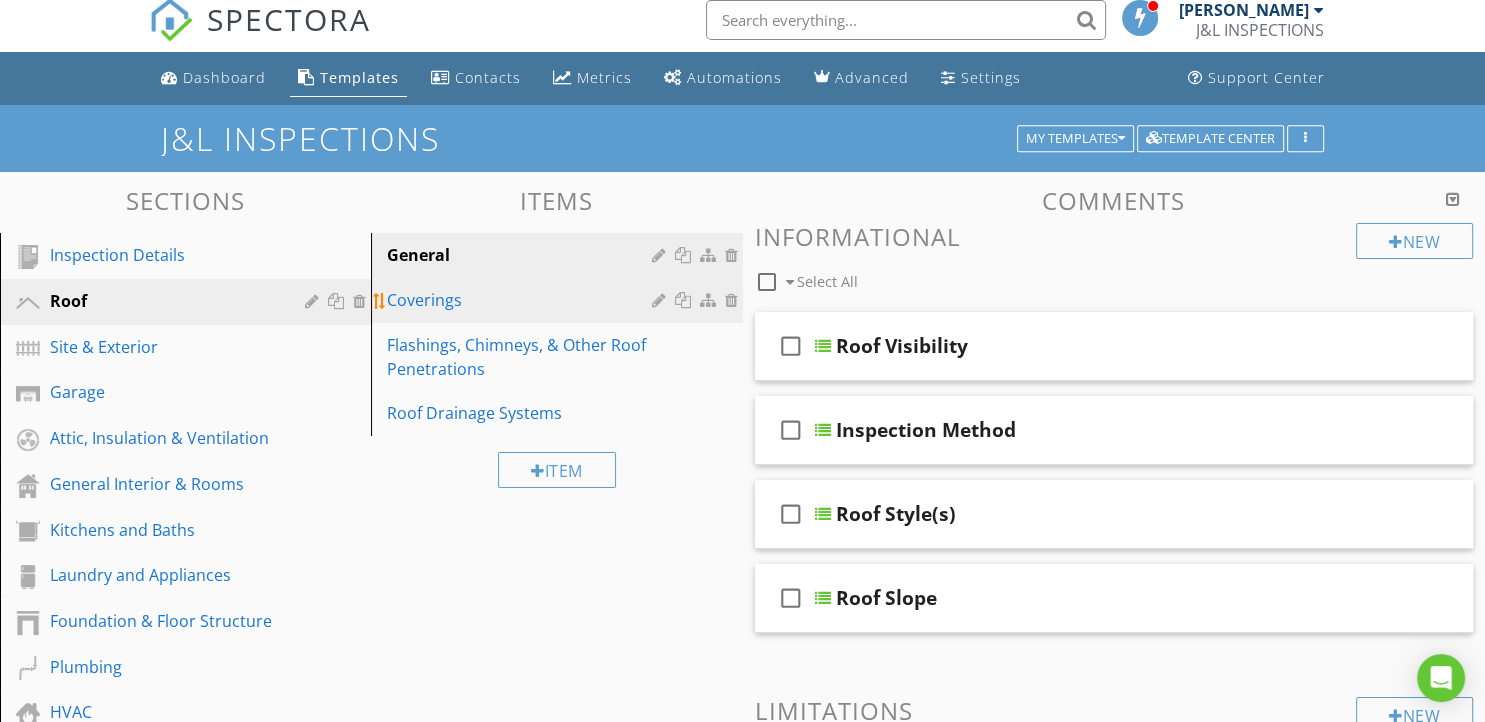 click on "Coverings" at bounding box center (522, 300) 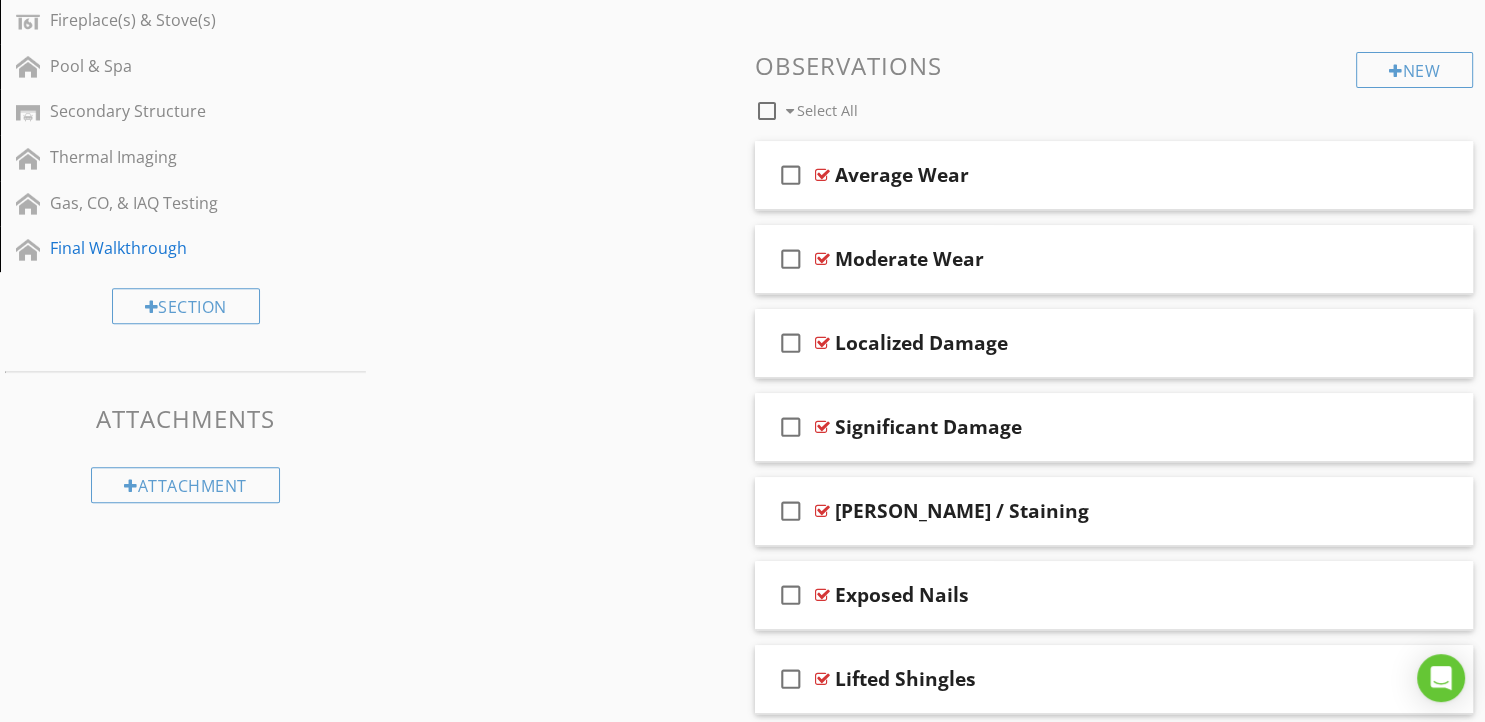 scroll, scrollTop: 804, scrollLeft: 0, axis: vertical 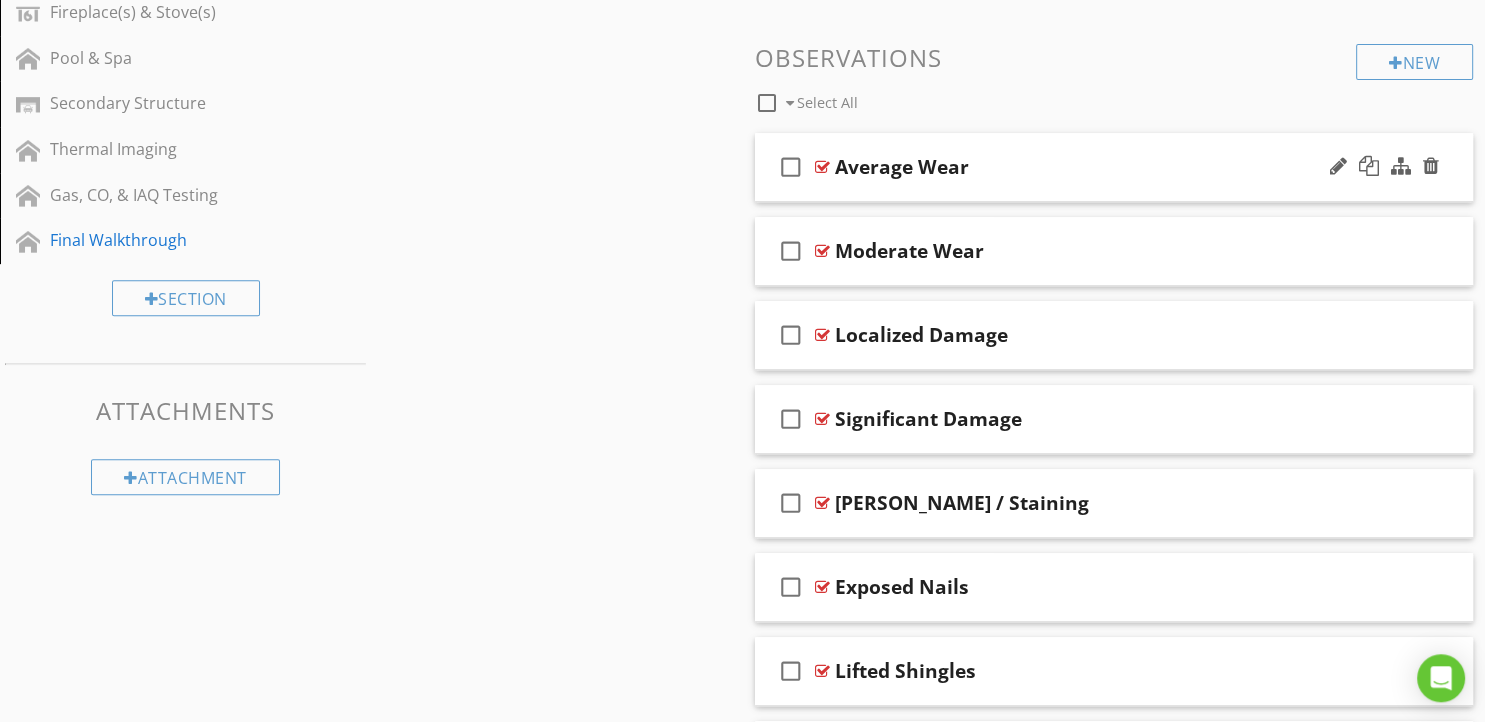 click on "Average Wear" at bounding box center (1089, 167) 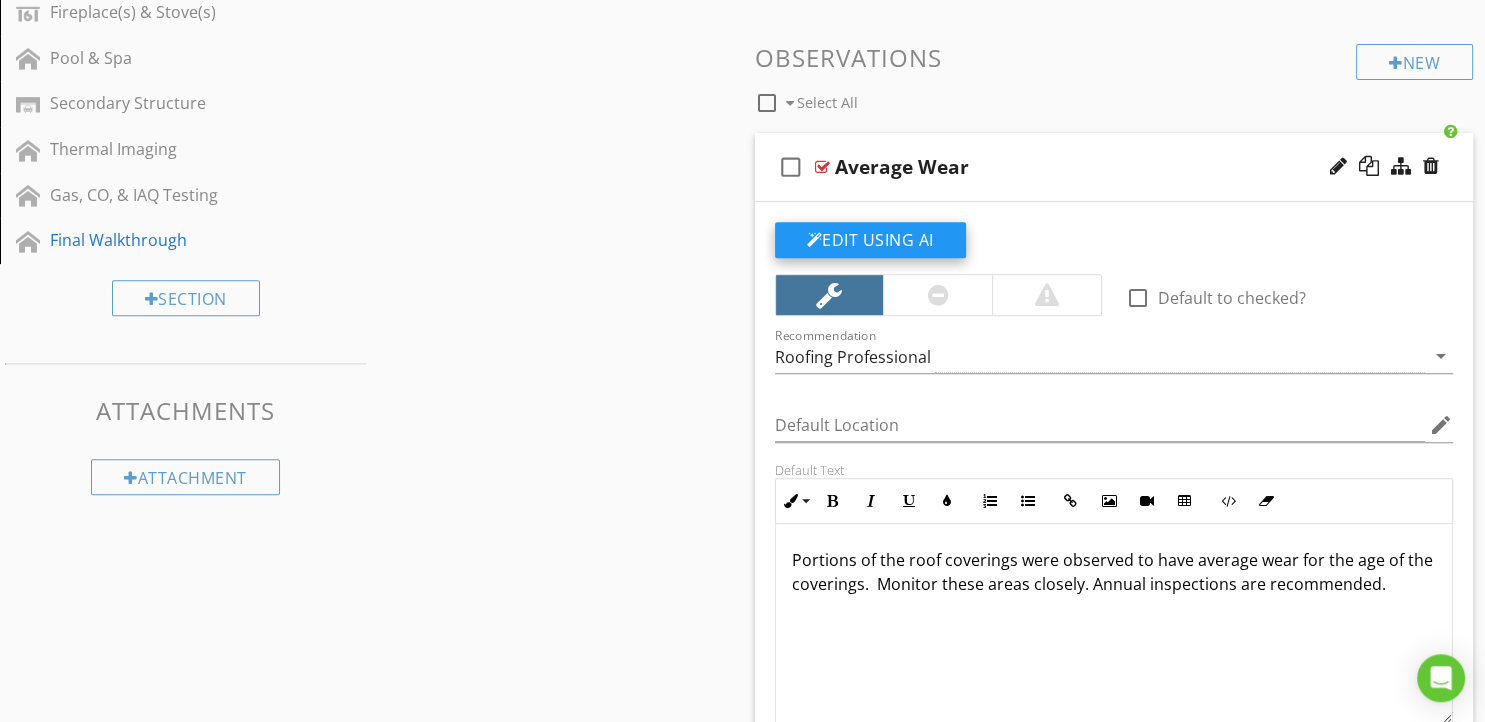 click on "Edit Using AI" at bounding box center (870, 240) 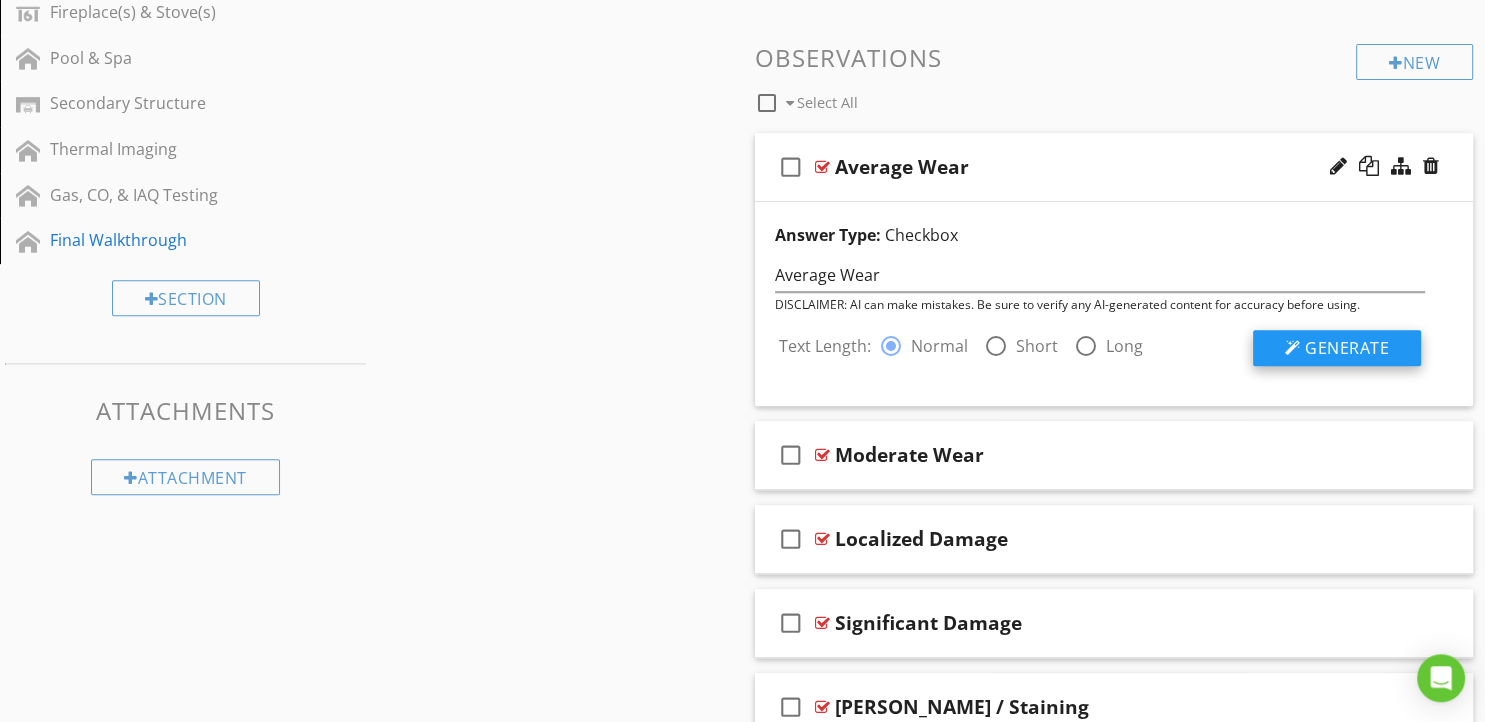 click on "Generate" at bounding box center [1337, 348] 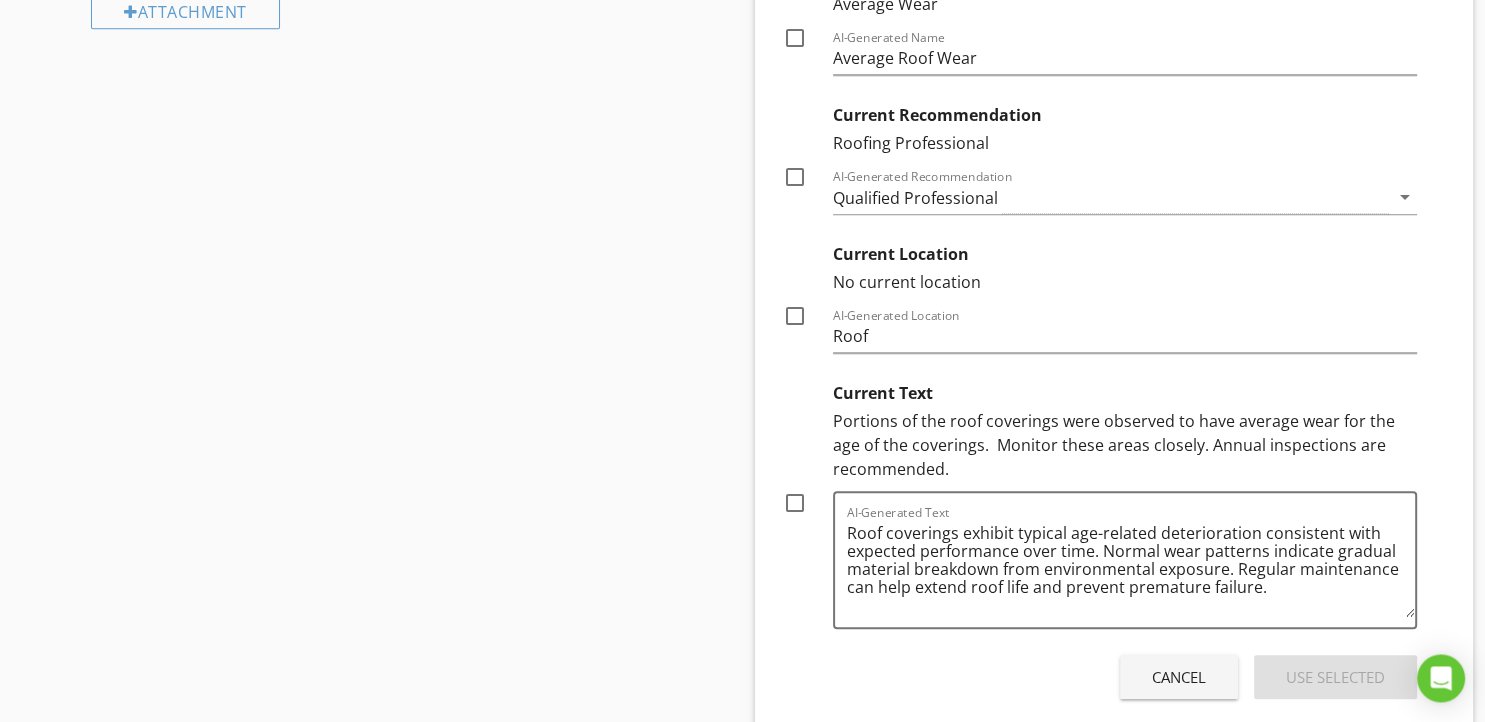 scroll, scrollTop: 1283, scrollLeft: 0, axis: vertical 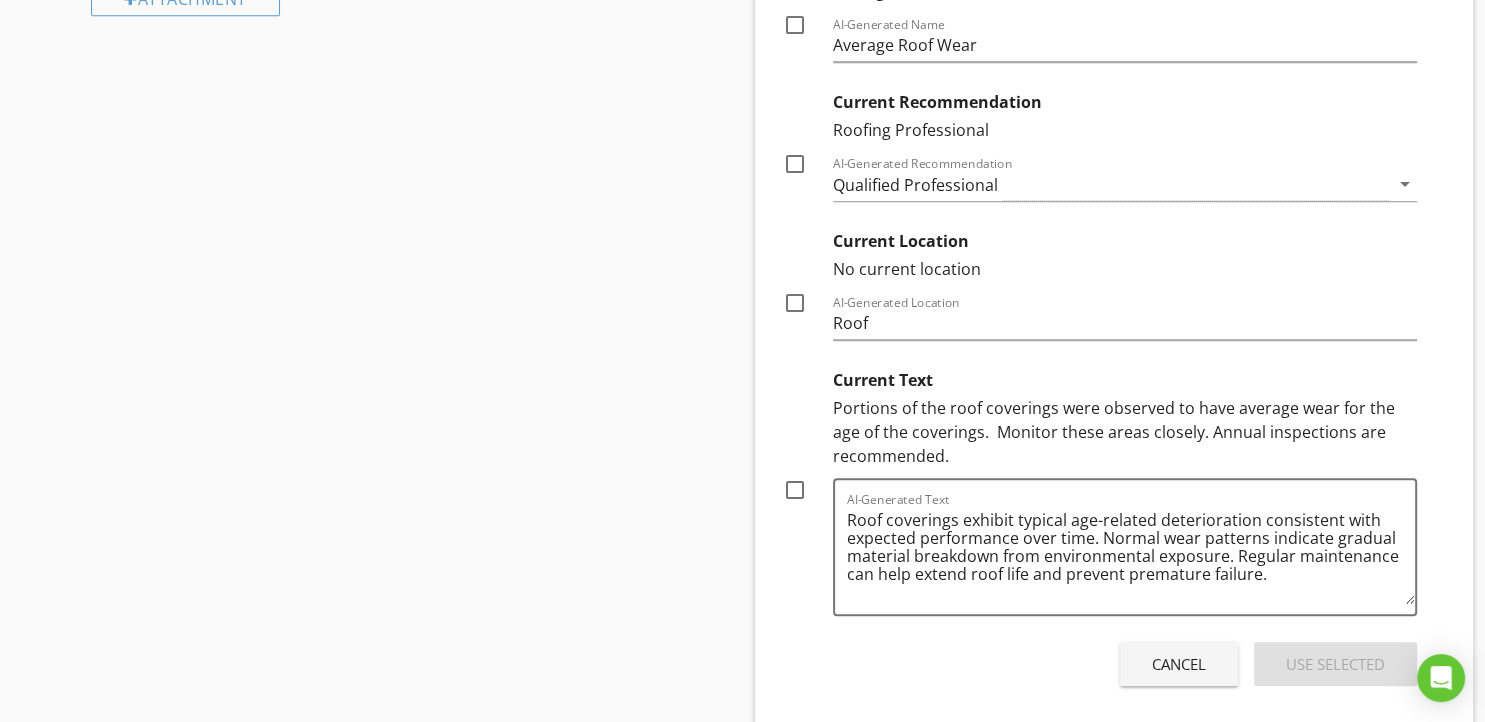 click on "Please select one or more options.
Current Title   Average Wear   check_box_outline_blank   AI-Generated Name Average Roof Wear       Current Recommendation     Roofing Professional   check_box_outline_blank   AI-Generated Recommendation Qualified Professional arrow_drop_down     Current Location   No current location     check_box_outline_blank   AI-Generated Location Roof     Current Text     Portions of the roof coverings were observed to have average wear for the age of the coverings.  Monitor these areas closely. Annual inspections are recommended.   check_box_outline_blank   AI-Generated Text Roof coverings exhibit typical age-related deterioration consistent with expected performance over time. Normal wear patterns indicate gradual material breakdown from environmental exposure. Regular maintenance can help extend roof life and prevent premature failure." at bounding box center [1100, 261] 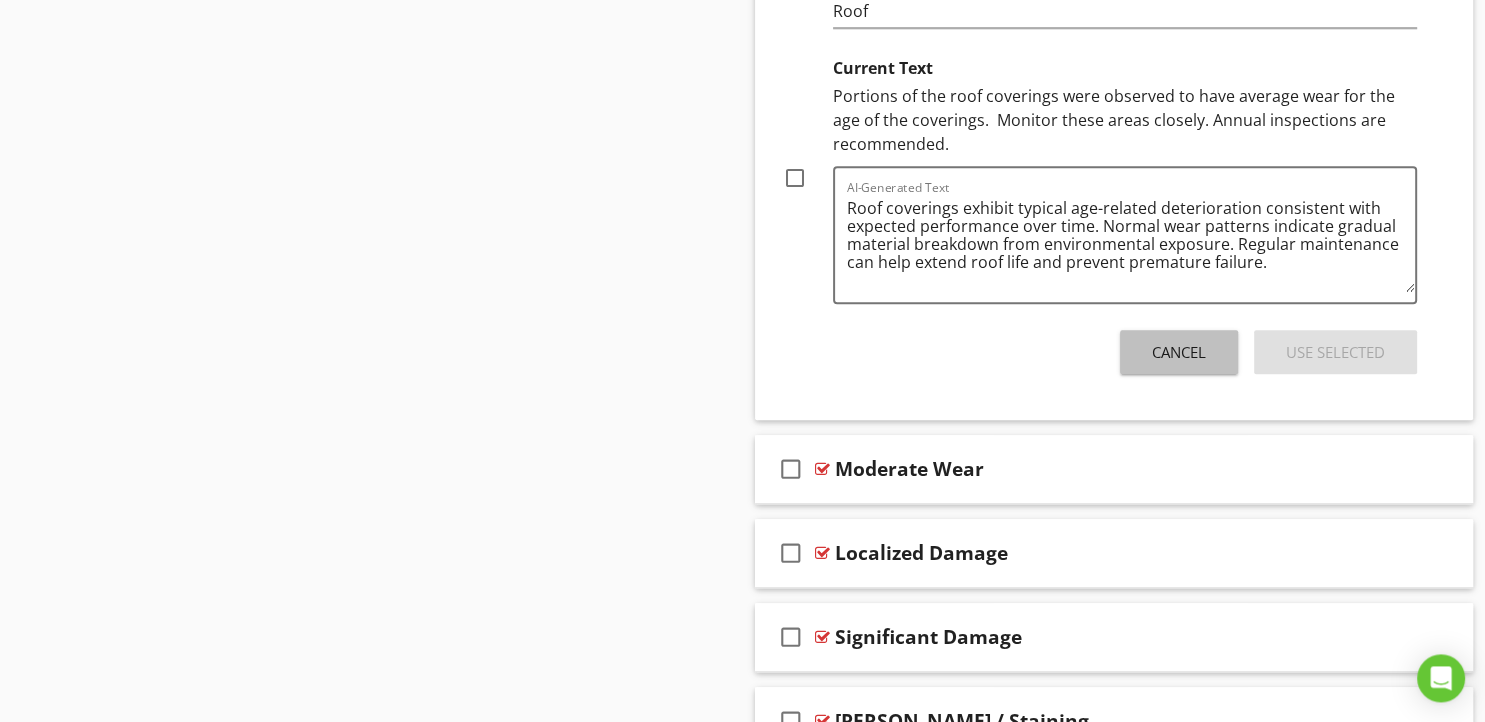 click on "Cancel" at bounding box center (1179, 352) 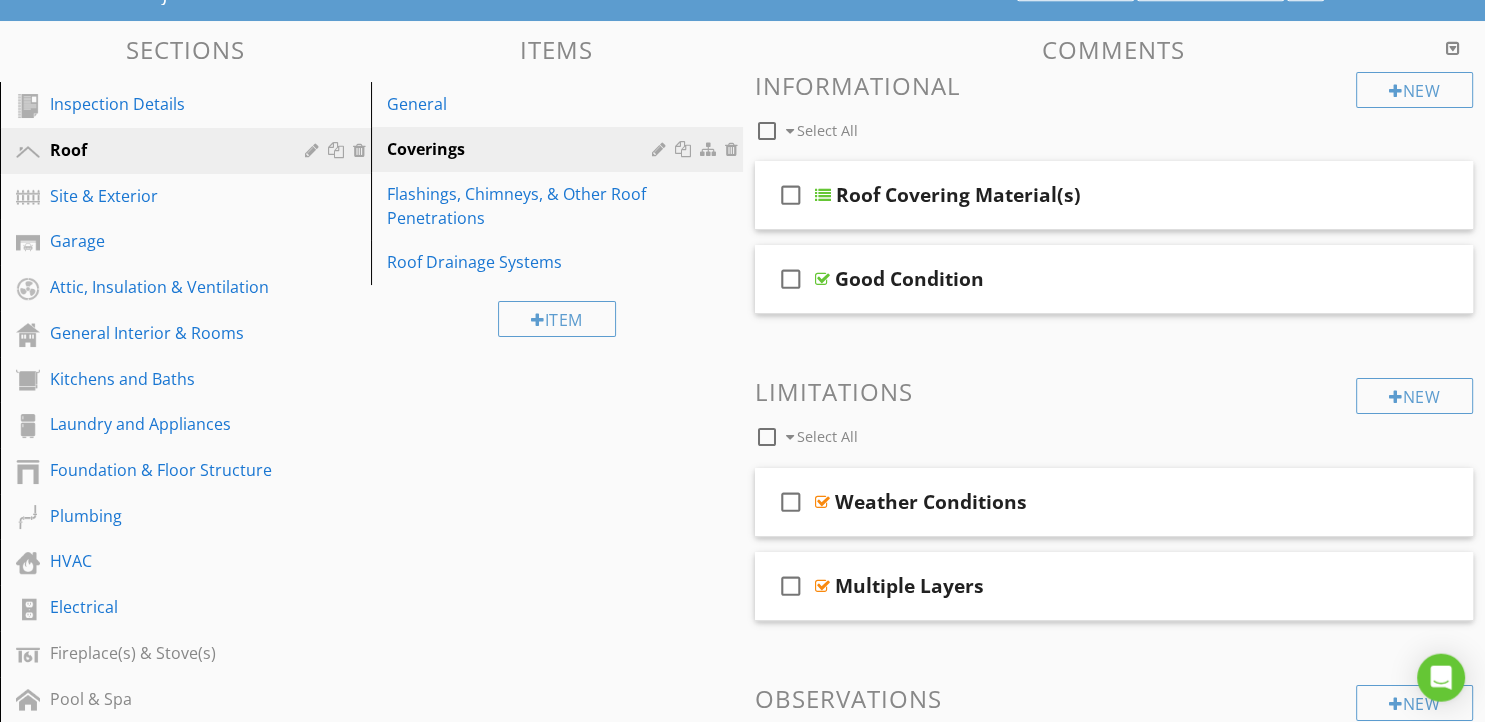 scroll, scrollTop: 161, scrollLeft: 0, axis: vertical 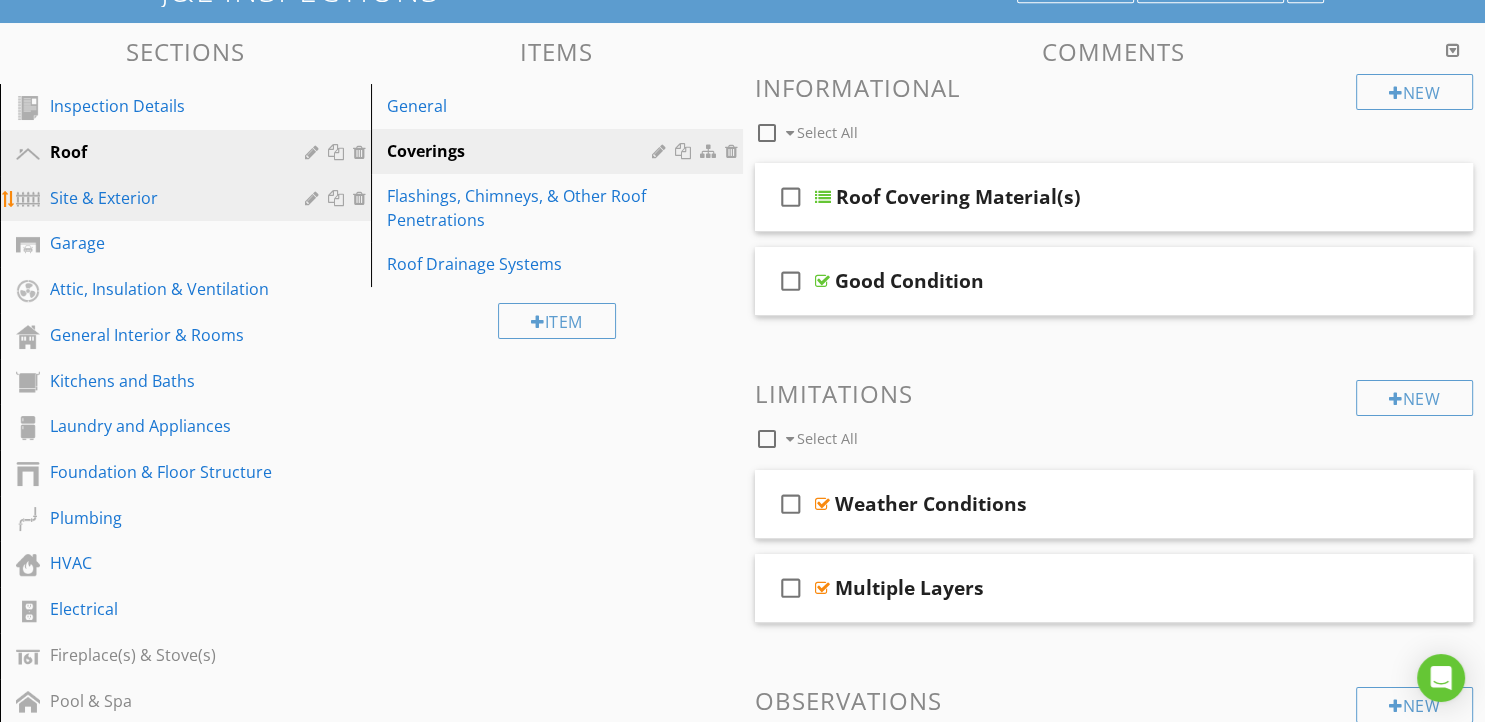 click on "Site & Exterior" at bounding box center (163, 198) 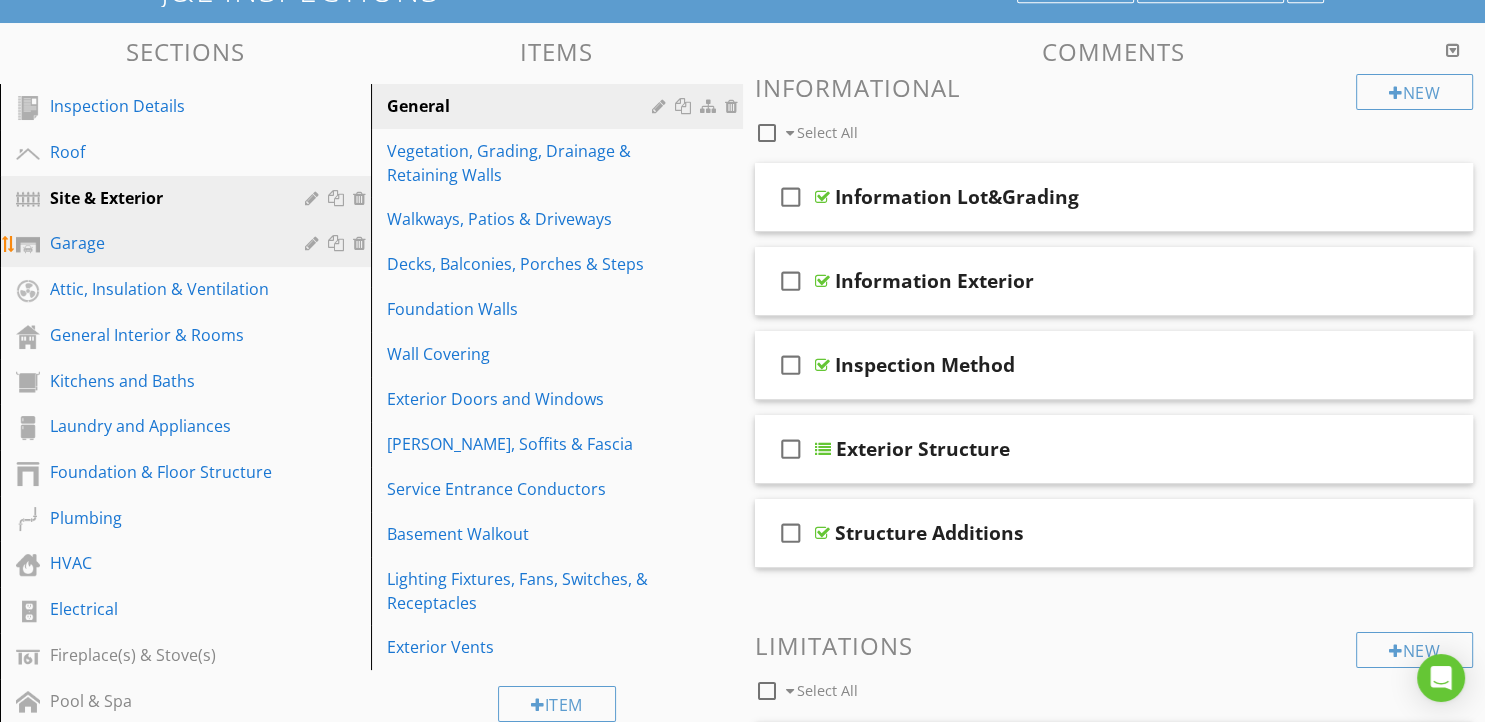 click on "Garage" at bounding box center [163, 243] 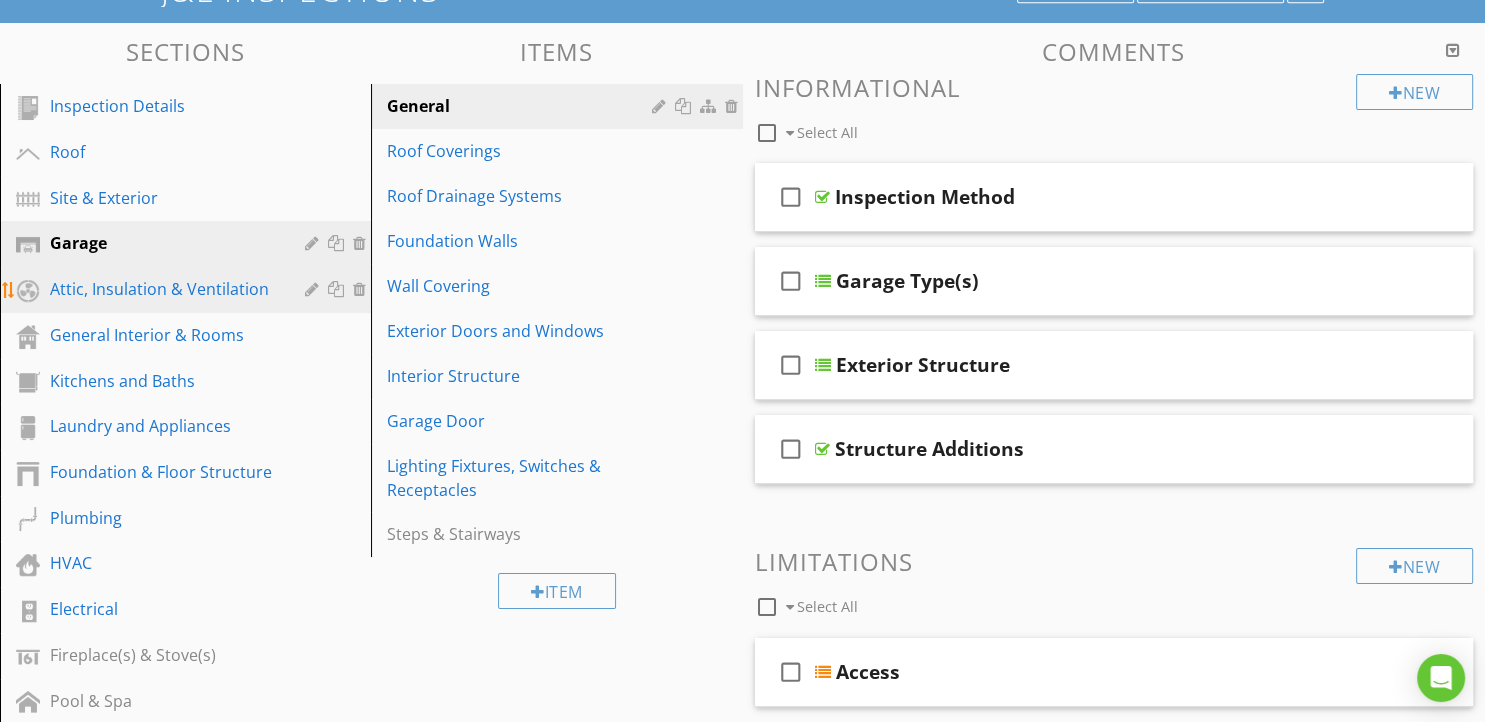 click on "Attic, Insulation & Ventilation" at bounding box center (163, 289) 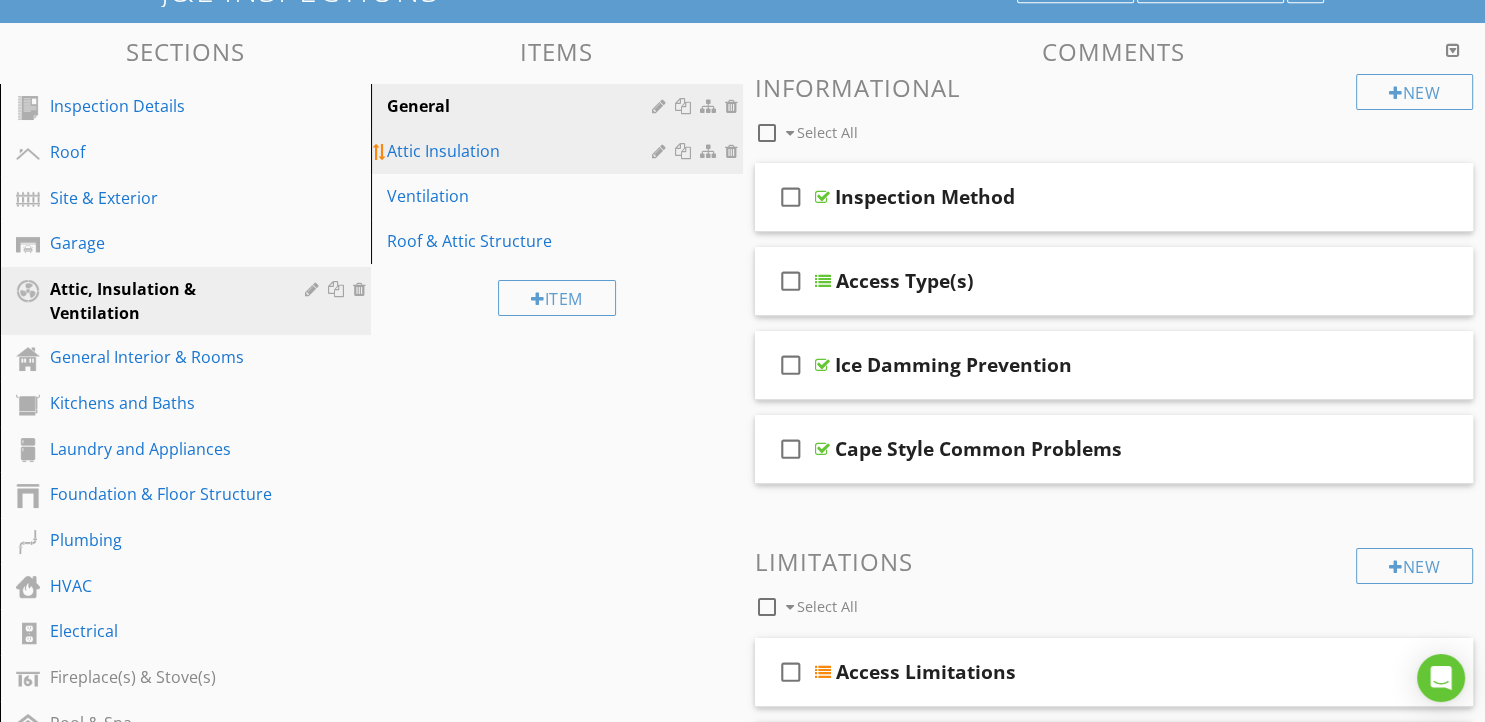 click on "Attic Insulation" at bounding box center (522, 151) 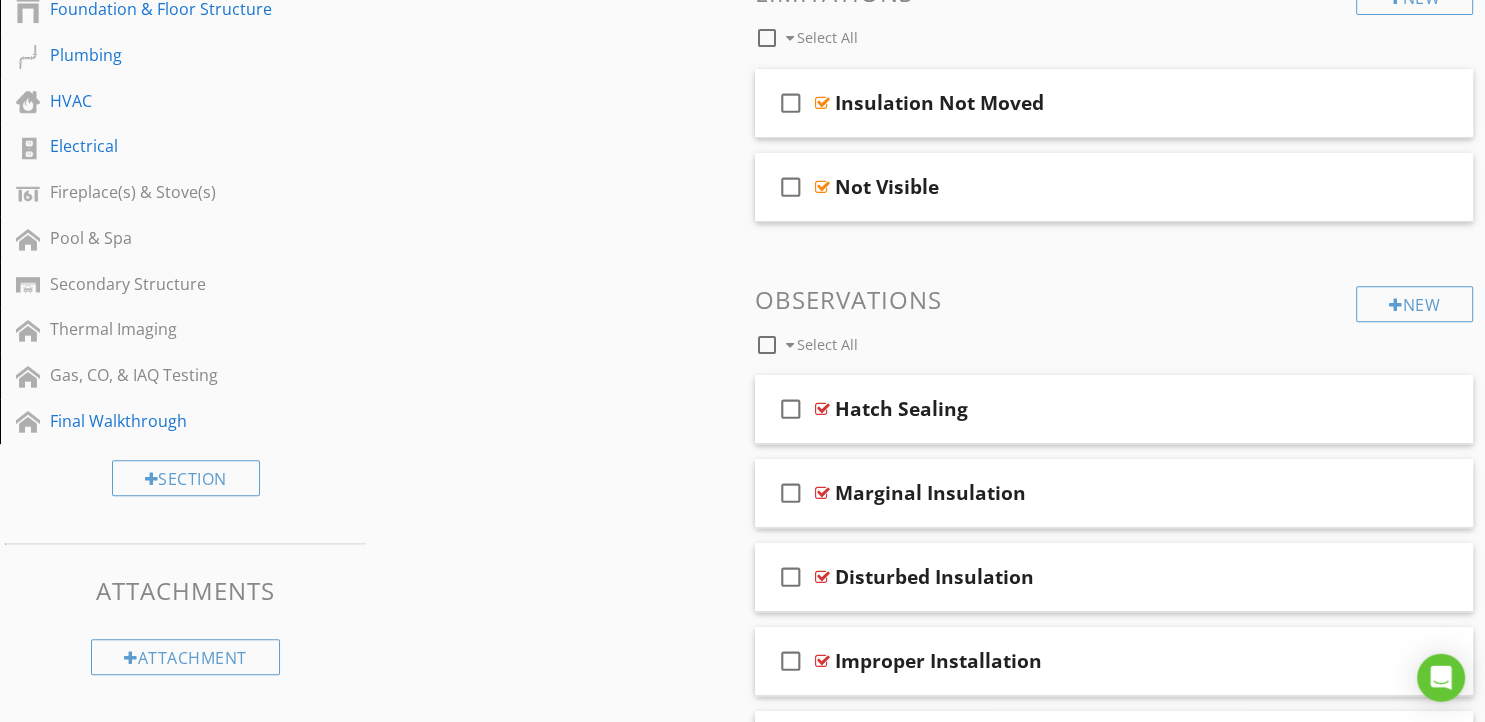 scroll, scrollTop: 666, scrollLeft: 0, axis: vertical 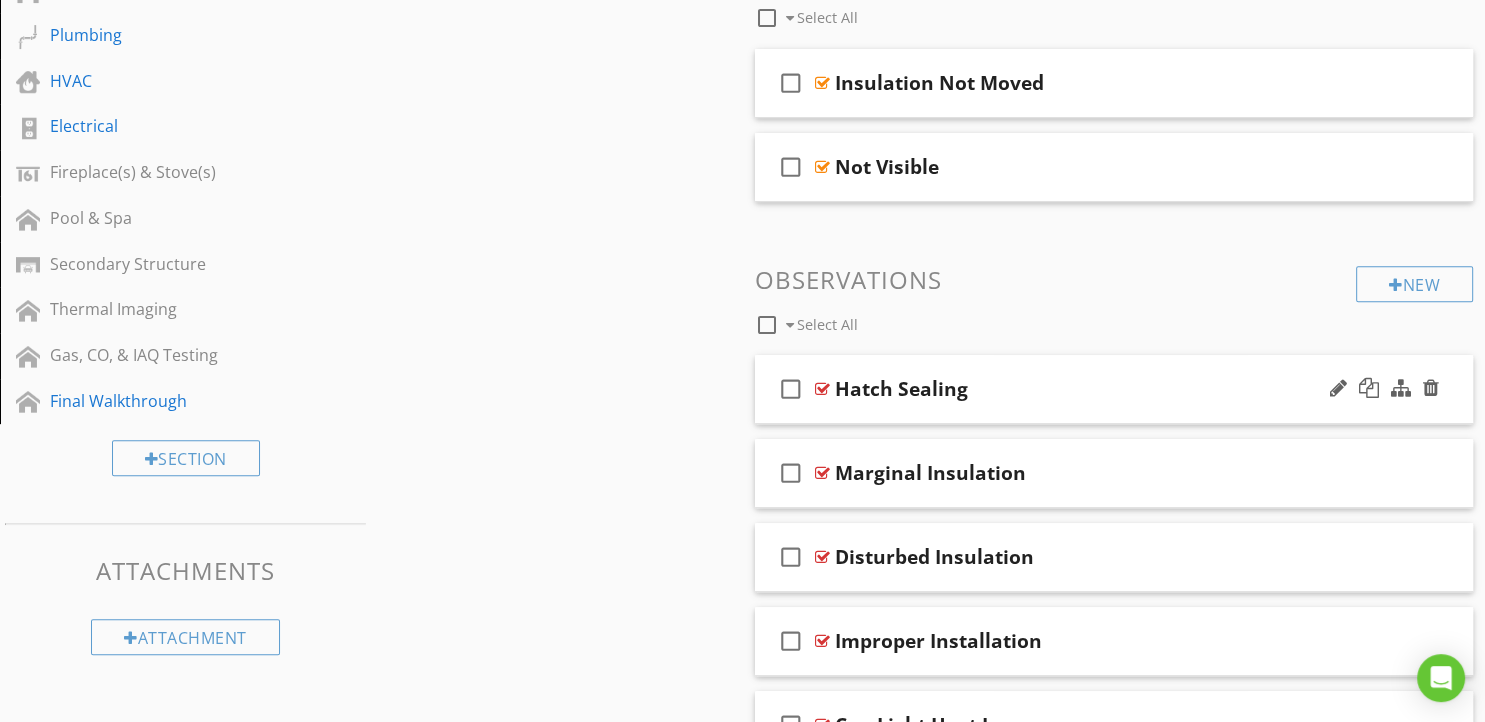 click on "Hatch Sealing" at bounding box center [1089, 389] 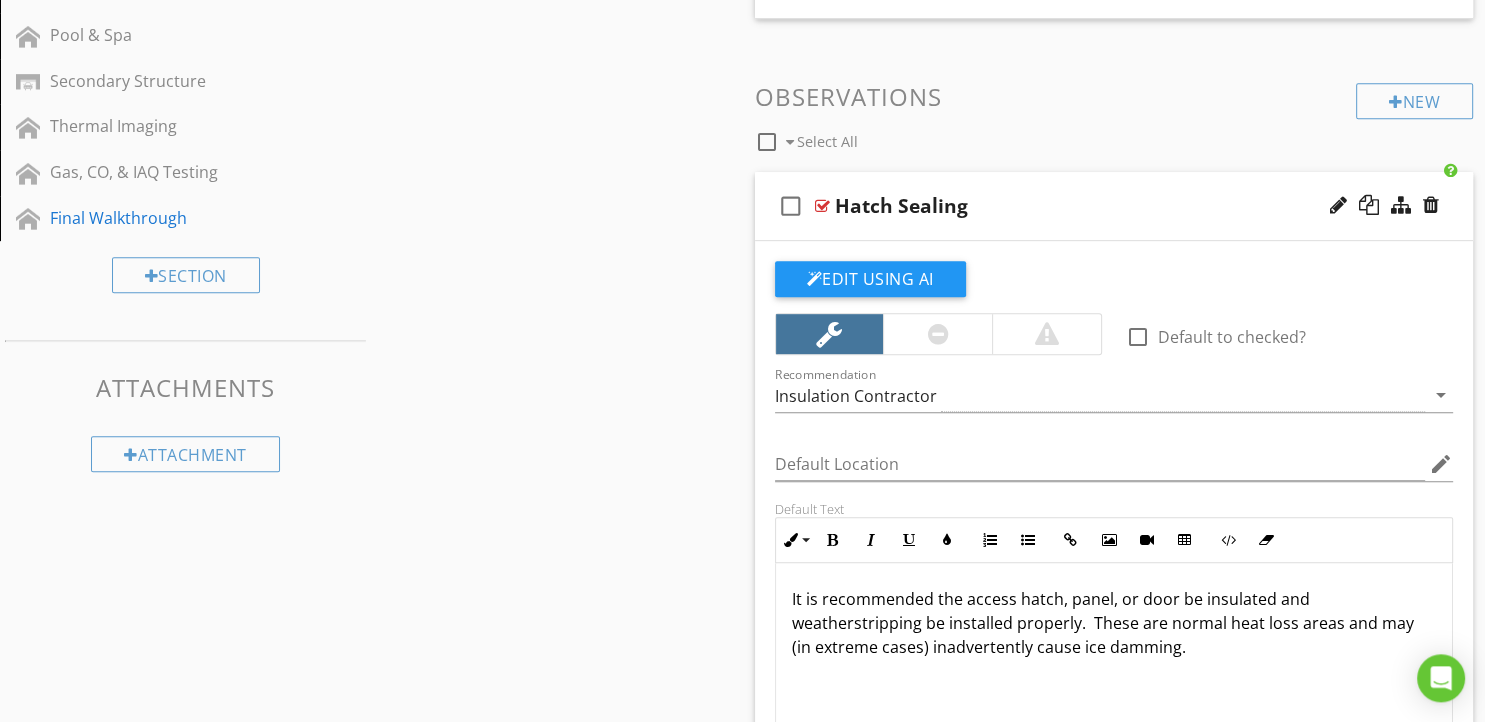 scroll, scrollTop: 805, scrollLeft: 0, axis: vertical 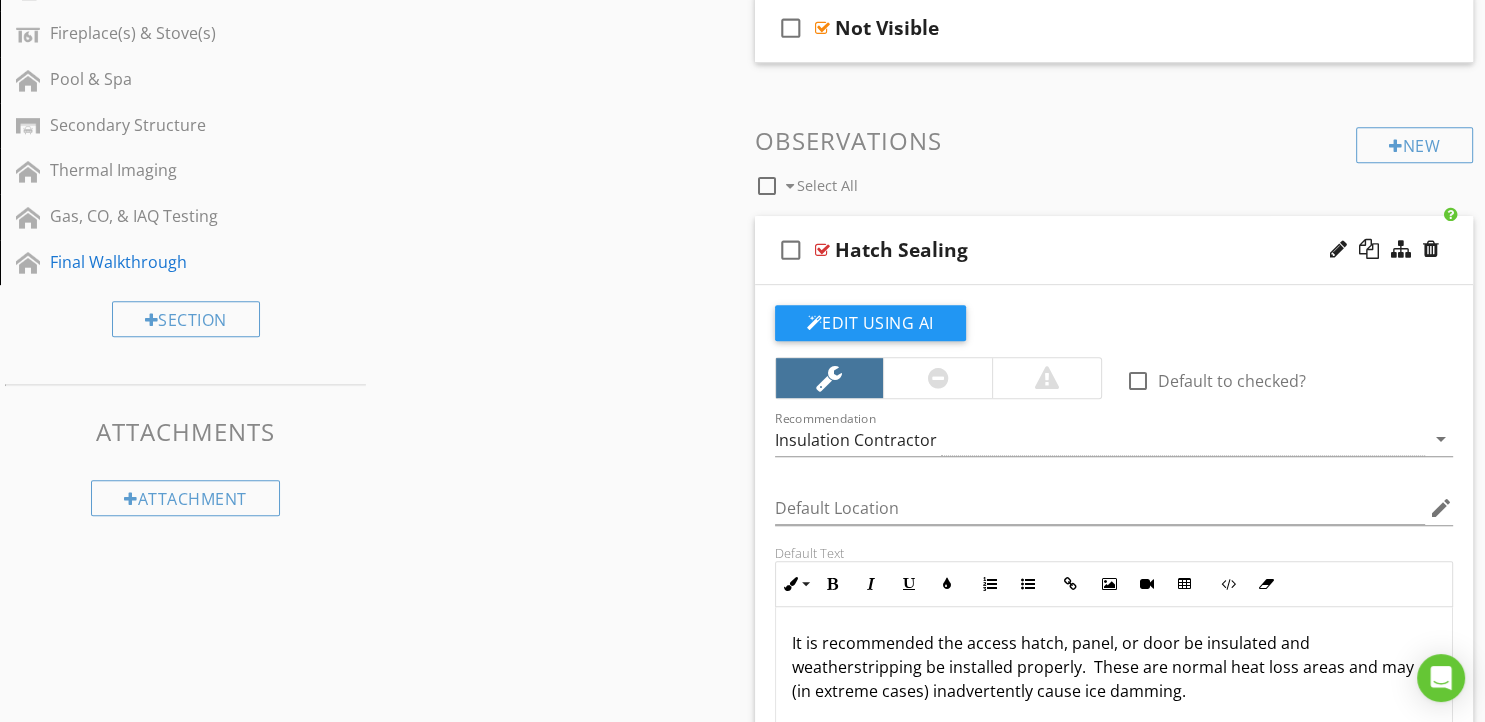 click on "Hatch Sealing" at bounding box center [901, 250] 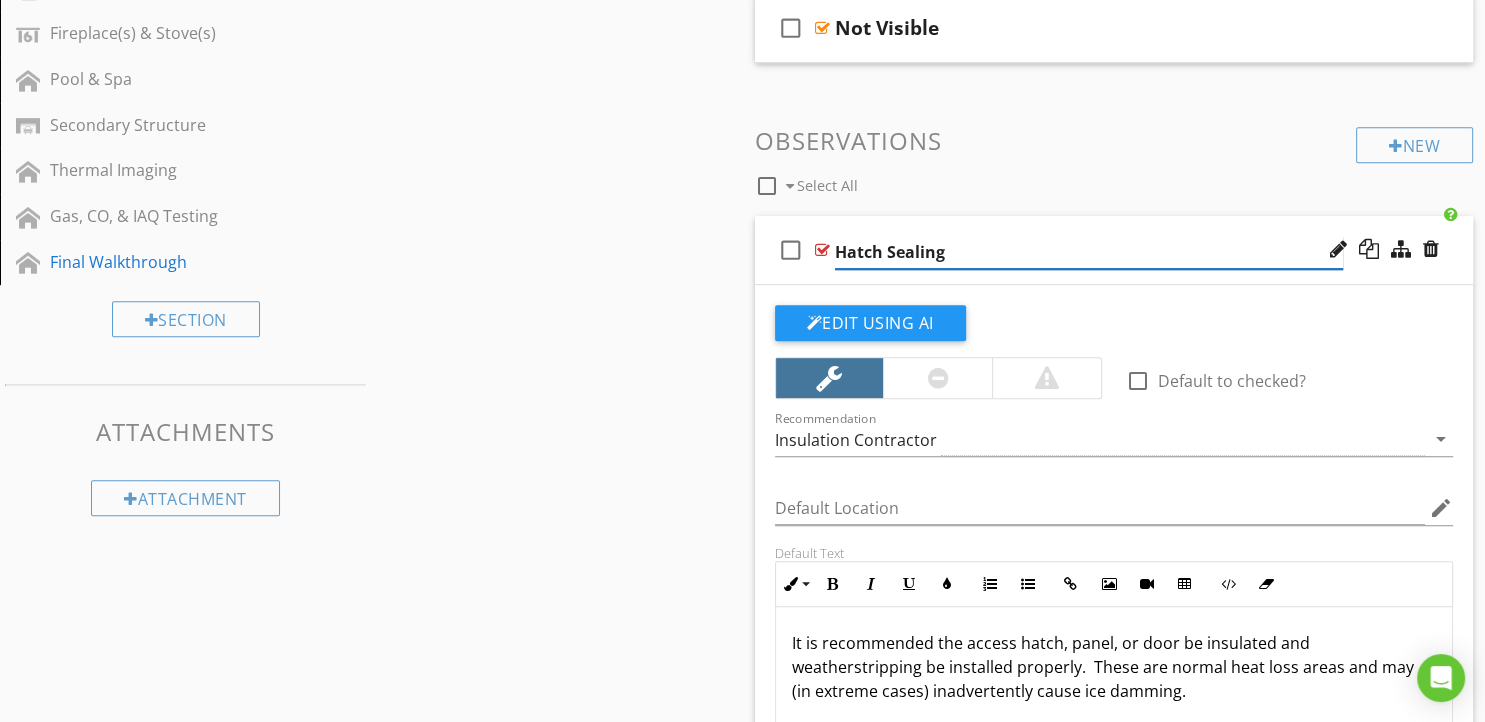 click on "Hatch Sealing" at bounding box center [1089, 252] 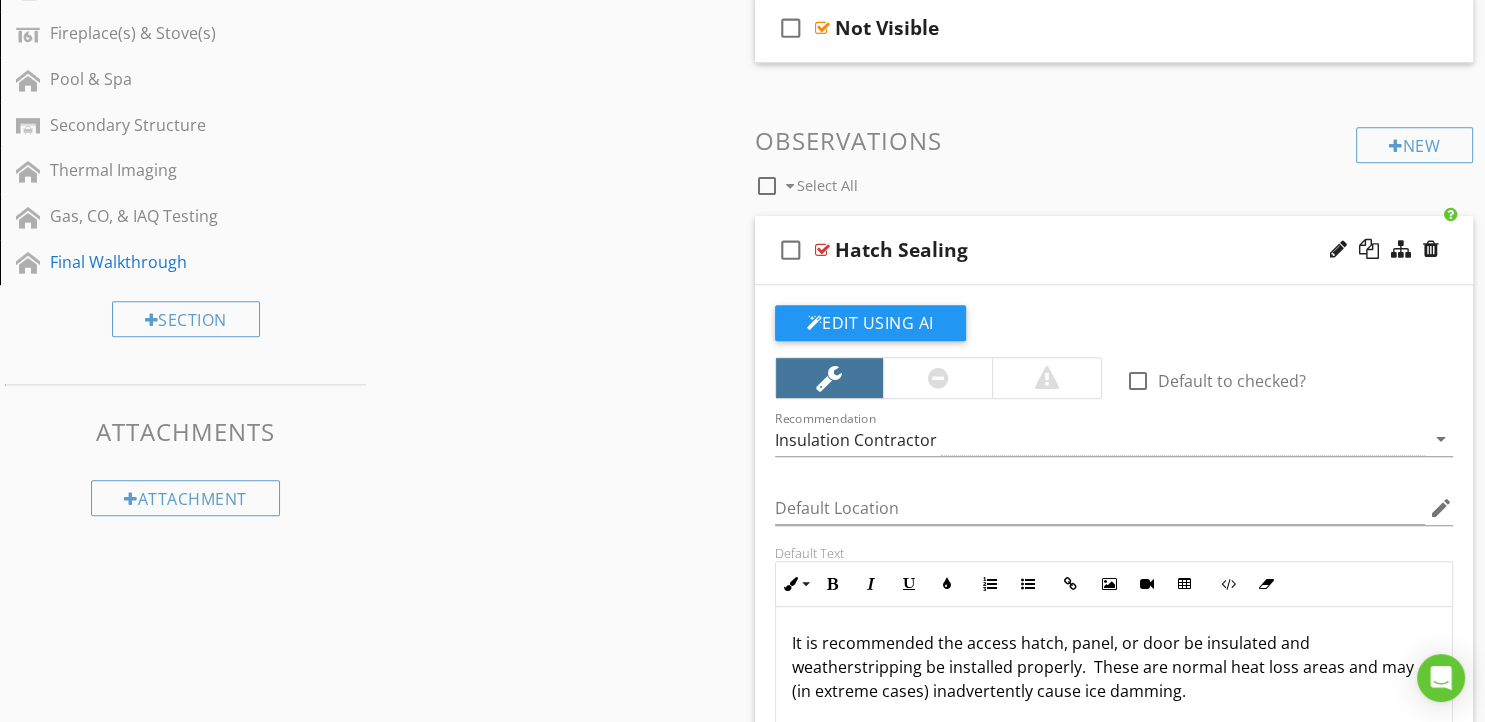 click on "New
Informational   check_box_outline_blank     Select All       check_box_outline_blank
Insulation Type(s)
check_box_outline_blank
Insulation Depth
check_box_outline_blank
Adequate Condition
New
Limitations   check_box_outline_blank     Select All     check_box_outline_blank
Insulation Not Moved
check_box_outline_blank
Not Visible
New
Observations   check_box_outline_blank     Select All     check_box_outline_blank
Hatch Sealing
Edit Using AI
check_box_outline_blank Default to checked?           Recommendation Insulation Contractor arrow_drop_down   Default Location edit       Default Text   Inline Style XLarge Large Normal Small Light Small/Light Bold" at bounding box center [1114, 530] 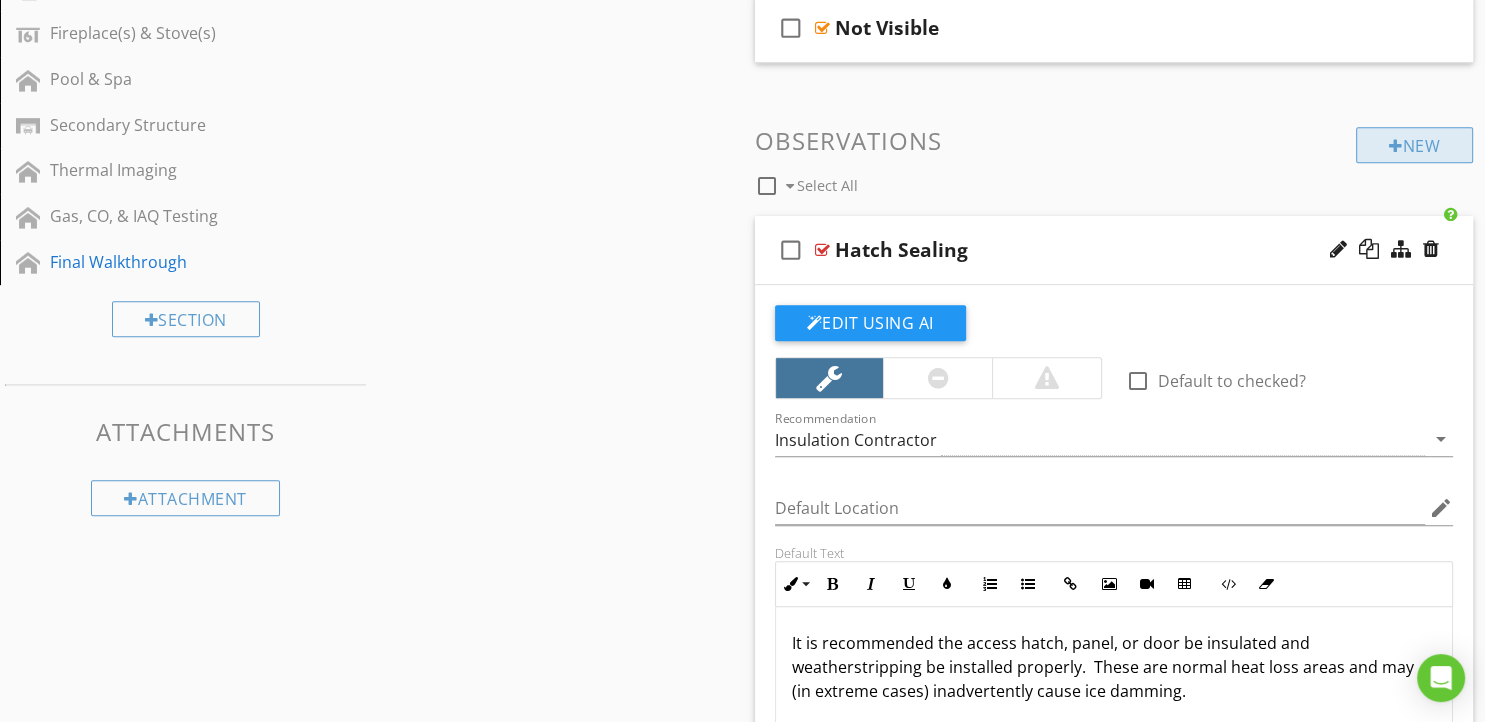 click on "New" at bounding box center [1414, 145] 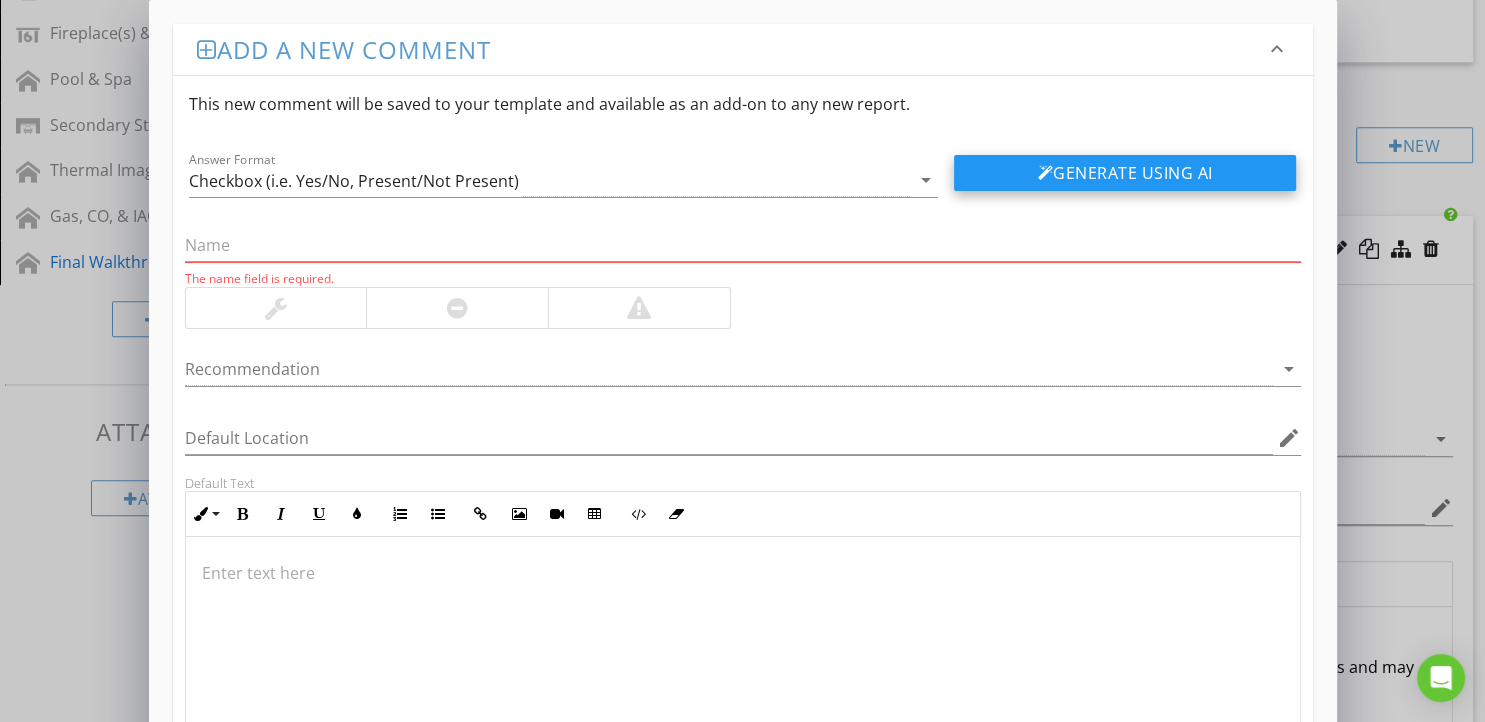 click on "Generate Using AI" at bounding box center (1125, 173) 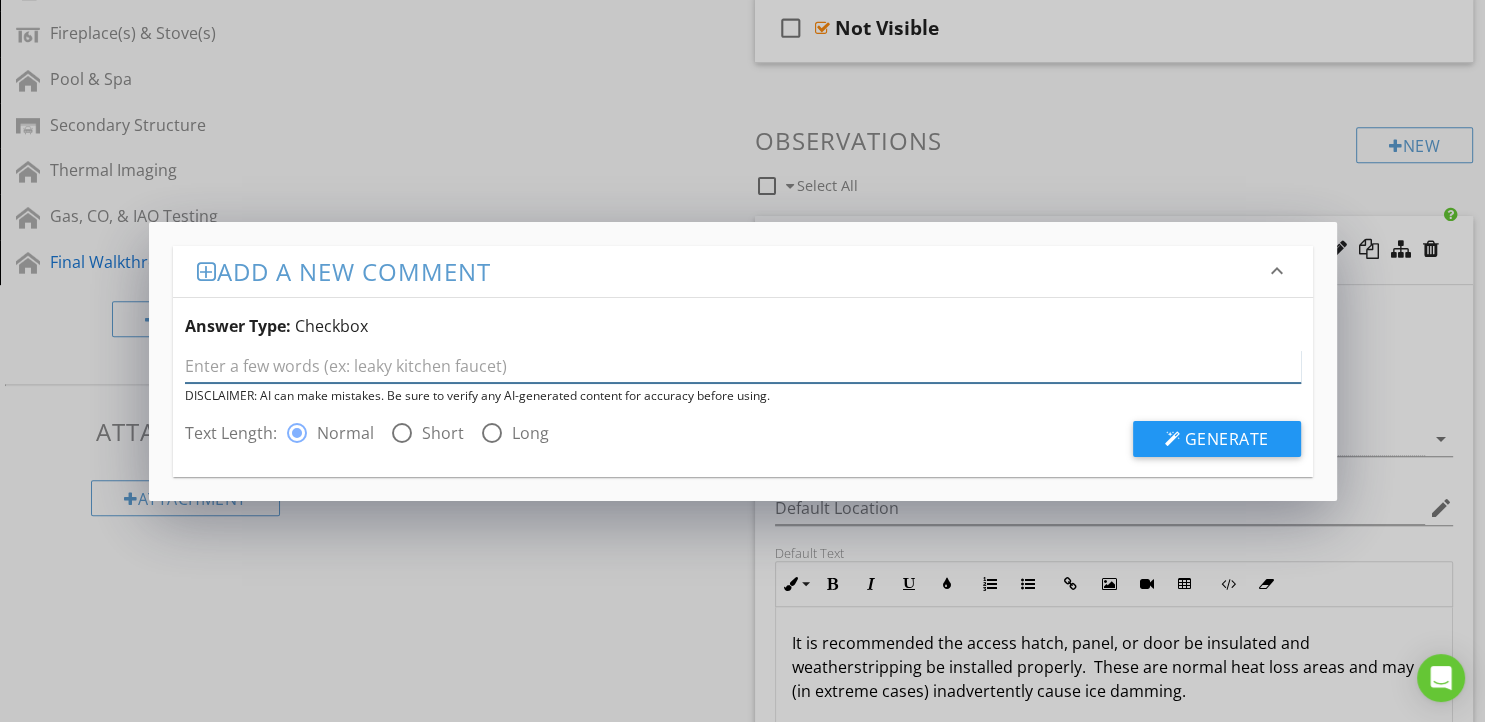click at bounding box center [743, 366] 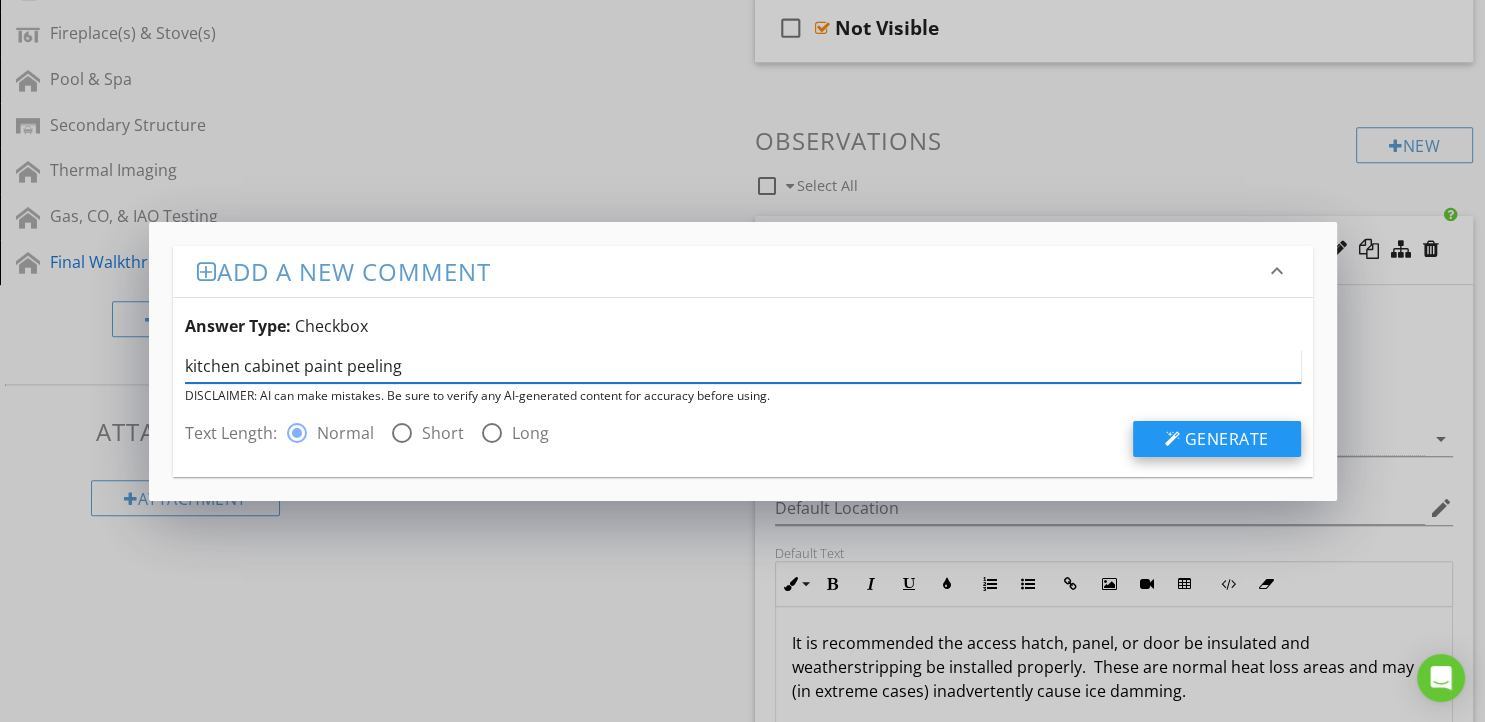 type on "kitchen cabinet paint peeling" 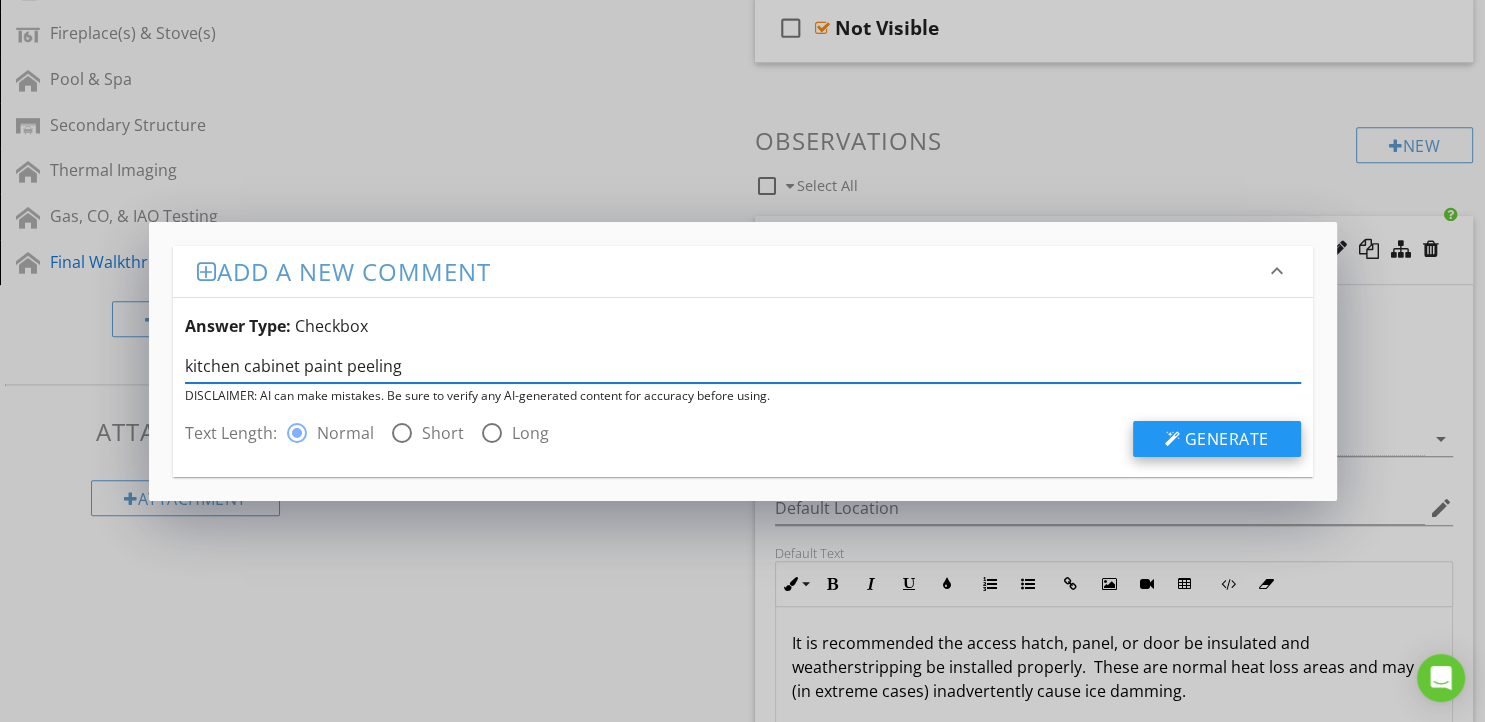 click at bounding box center (1173, 439) 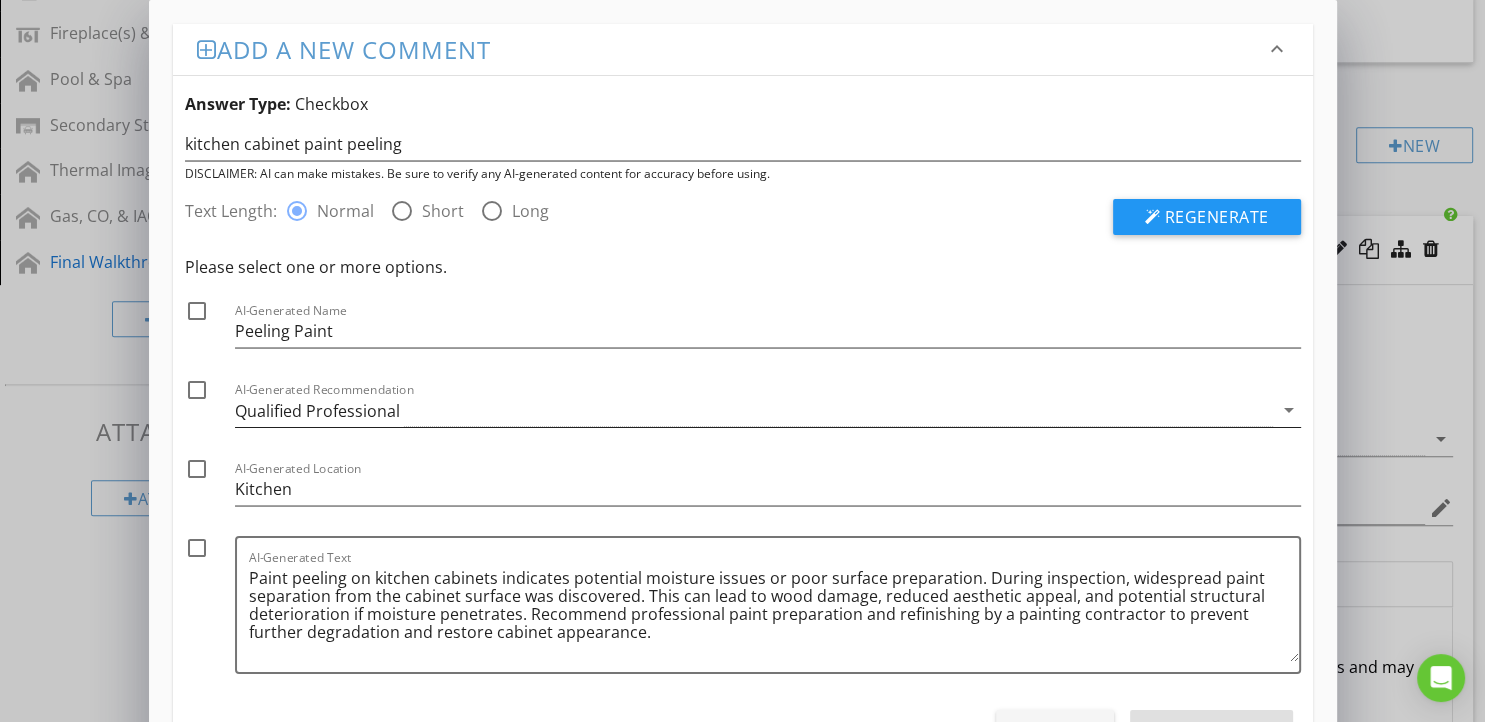 scroll, scrollTop: 92, scrollLeft: 0, axis: vertical 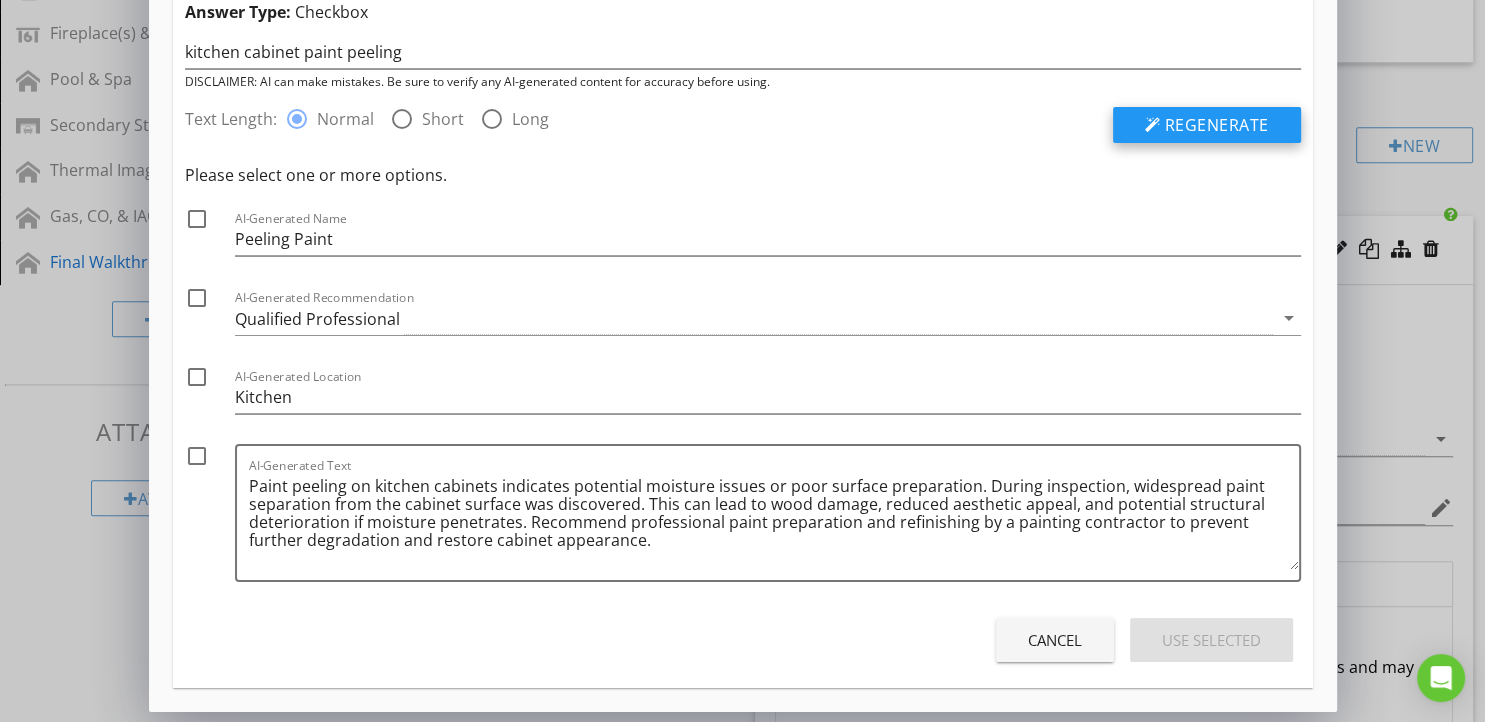 click on "Regenerate" at bounding box center [1217, 125] 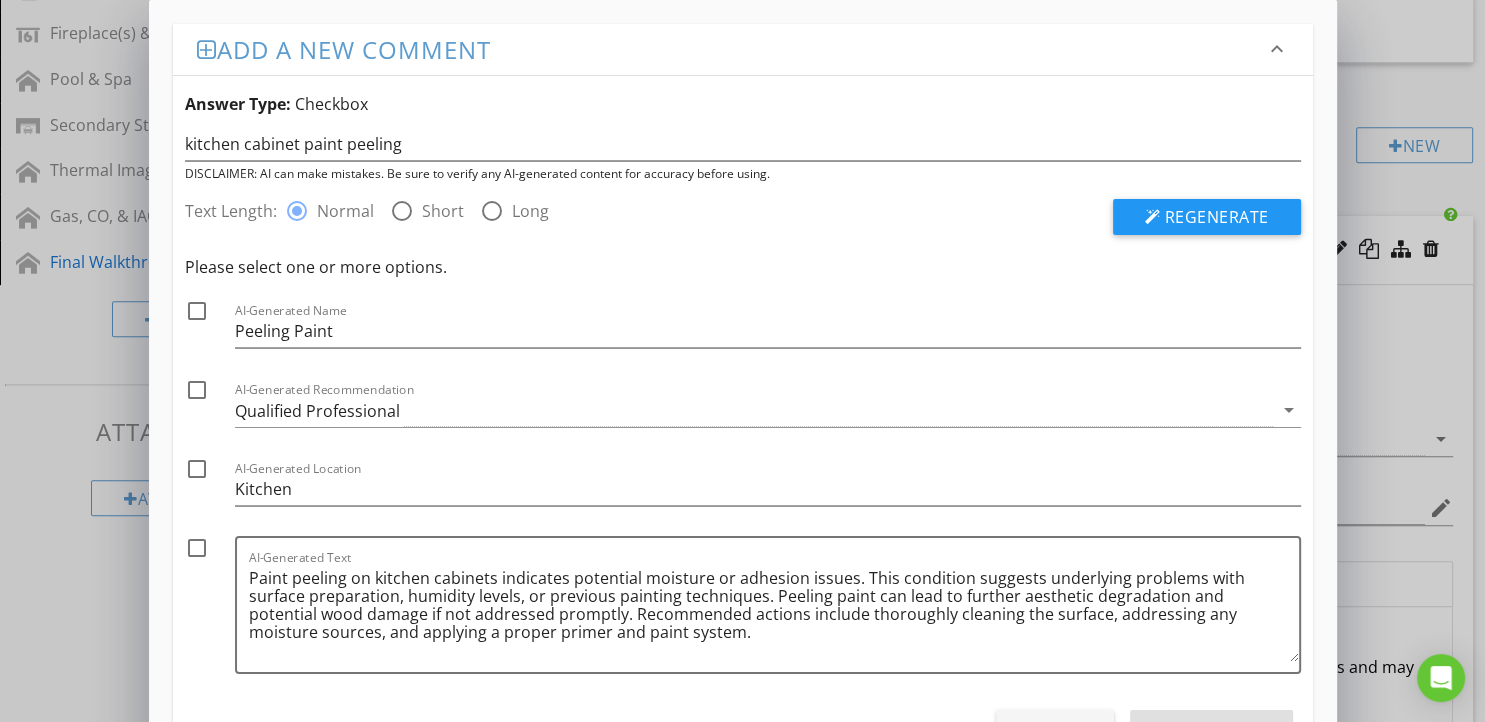 scroll, scrollTop: 92, scrollLeft: 0, axis: vertical 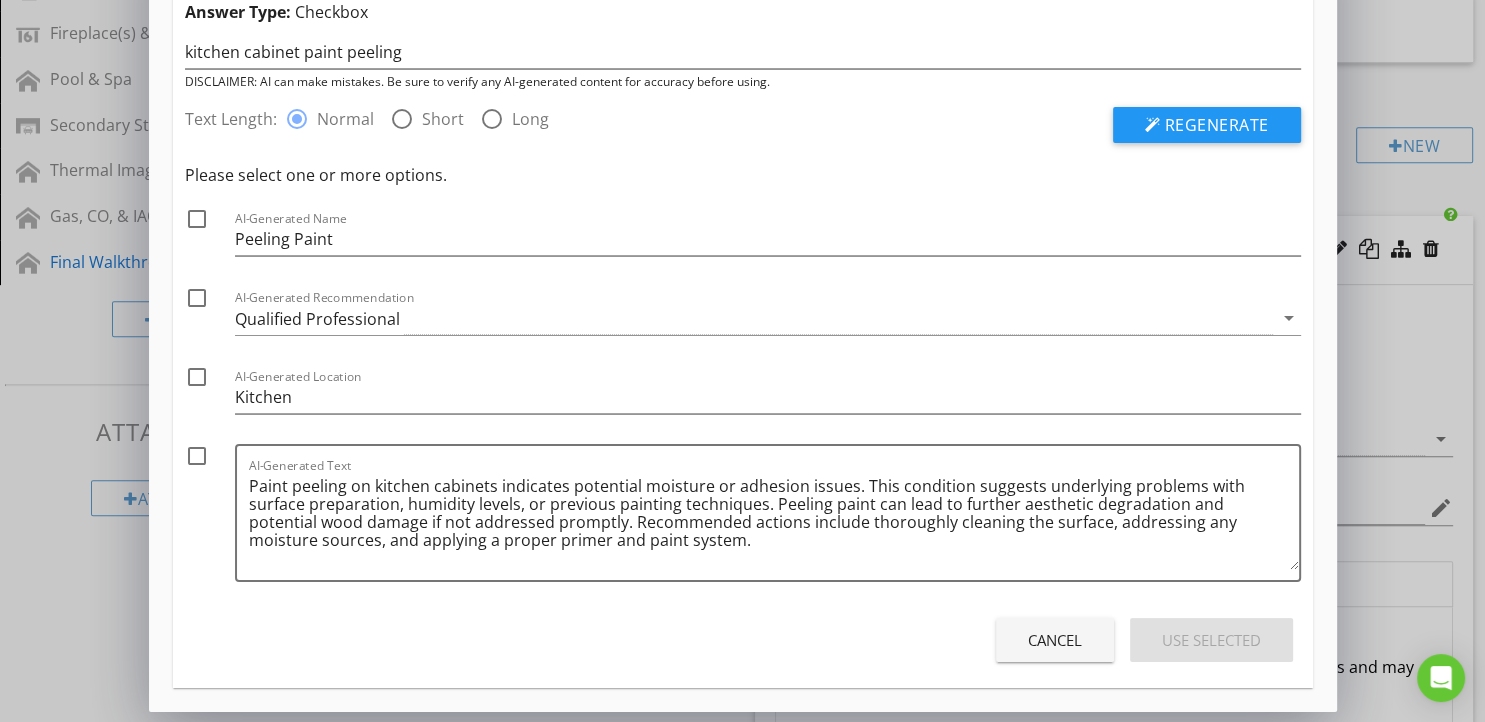 click on "Cancel" at bounding box center (1055, 640) 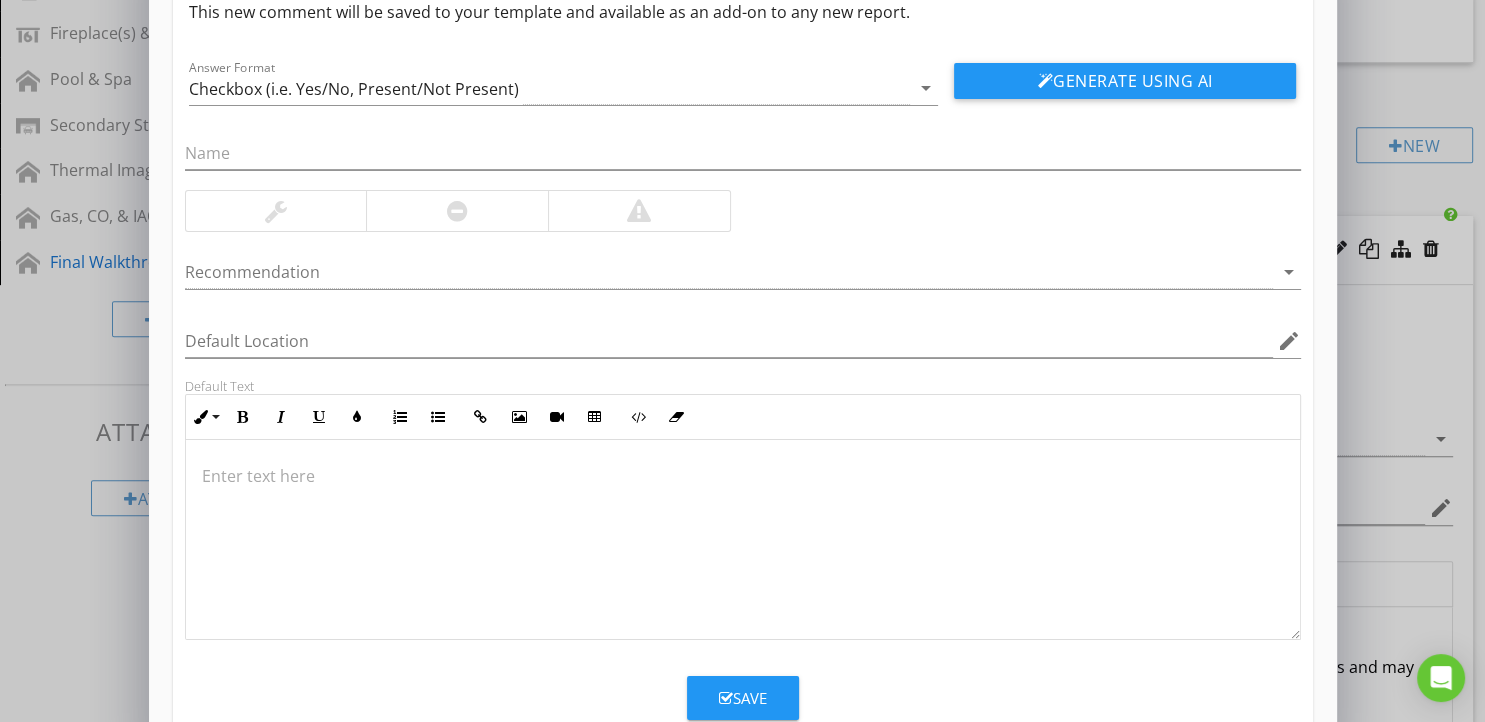scroll, scrollTop: 0, scrollLeft: 0, axis: both 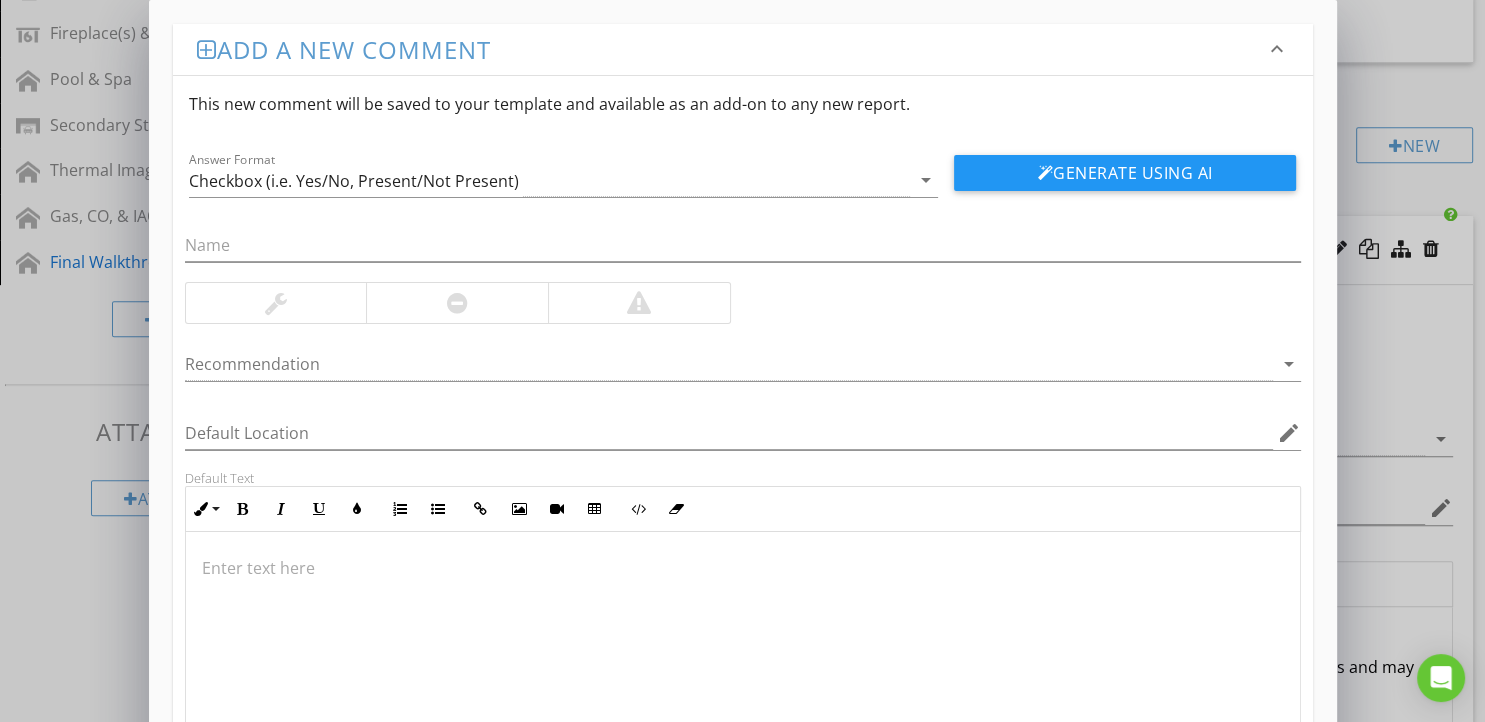 click on "Add a new comment
keyboard_arrow_down
This new comment will be saved to your template and available as an
add-on to any new report.
Answer Format Checkbox (i.e. Yes/No, Present/Not Present) arrow_drop_down
Generate Using AI
Recommendation arrow_drop_down   Default Location edit       Default Text   Inline Style XLarge Large Normal Small Light Small/Light Bold Italic Underline Colors Ordered List Unordered List Insert Link Insert Image Insert Video Insert Table Code View Clear Formatting Enter text here
Save" at bounding box center (742, 434) 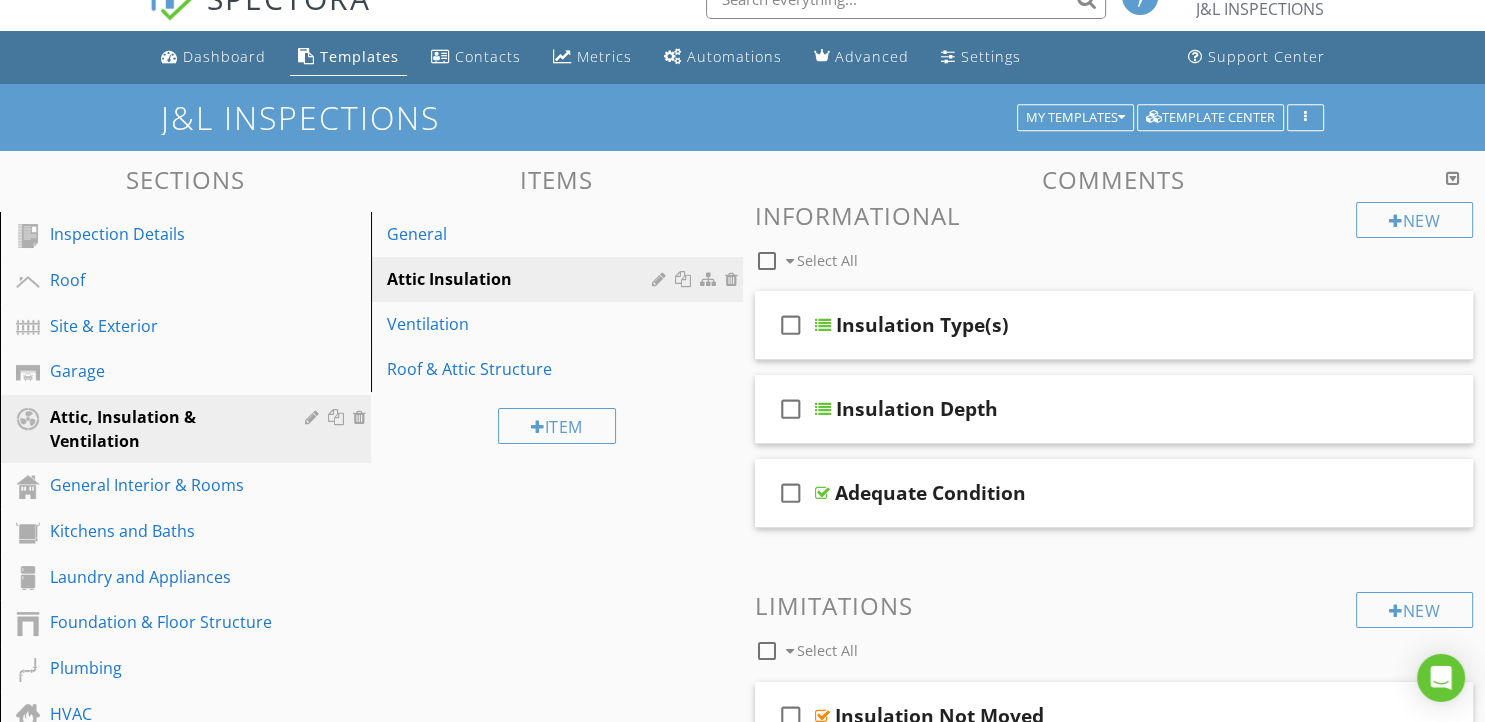 scroll, scrollTop: 0, scrollLeft: 0, axis: both 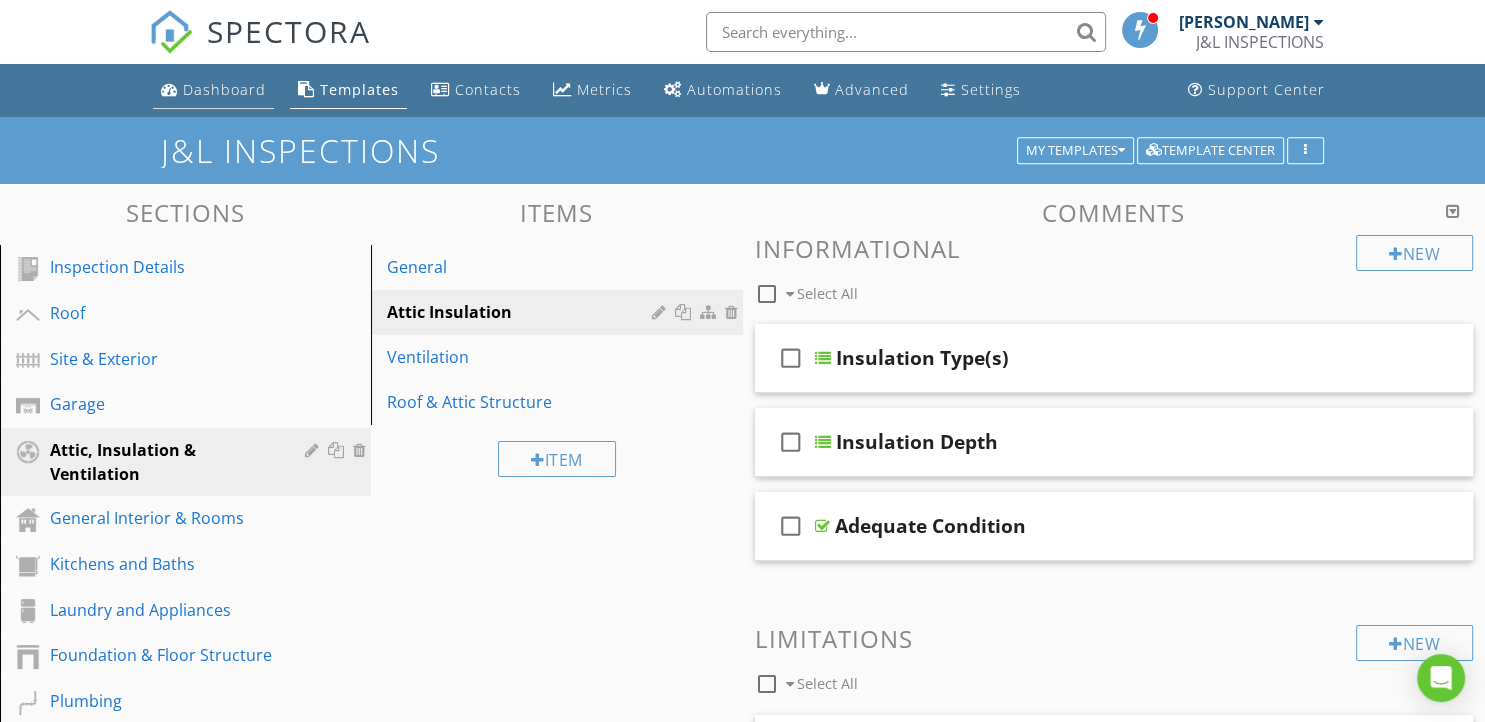 click on "Dashboard" at bounding box center (224, 89) 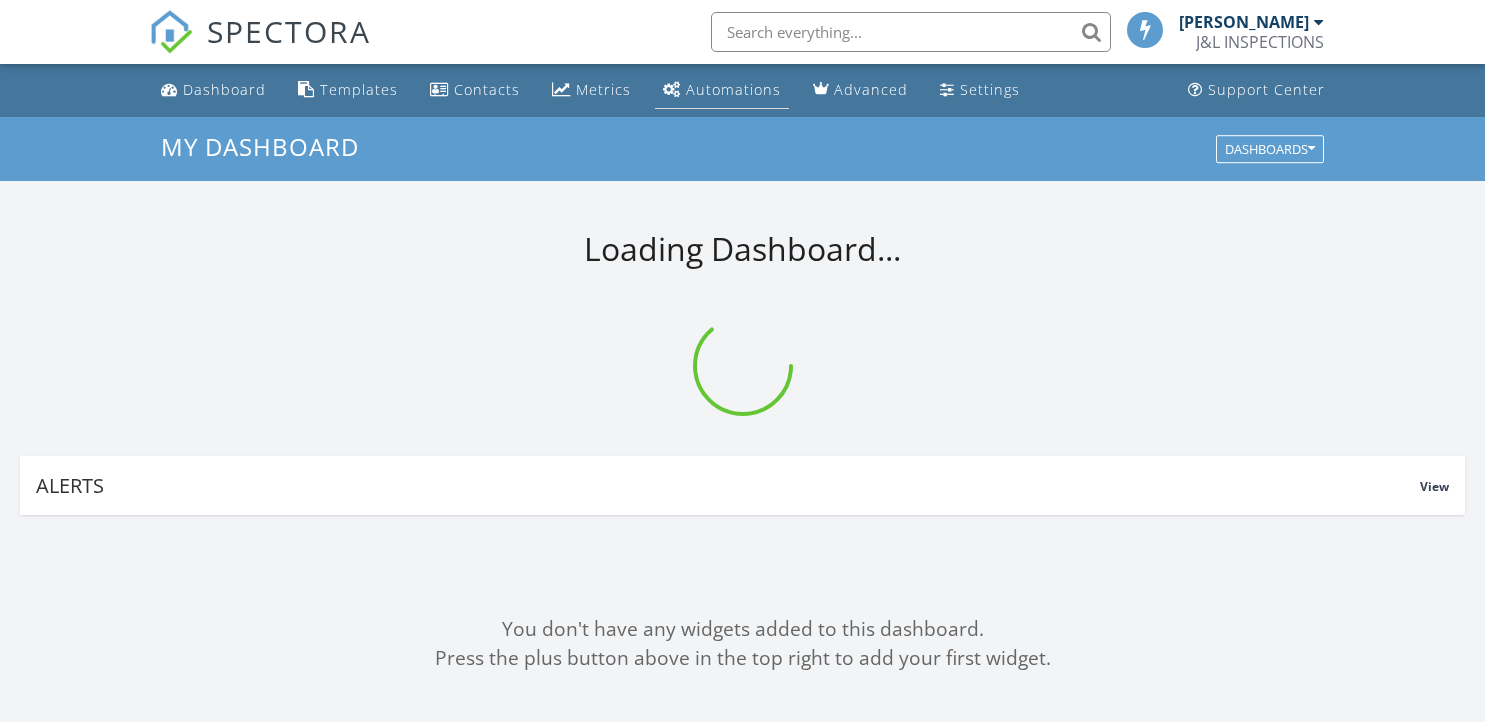 scroll, scrollTop: 0, scrollLeft: 0, axis: both 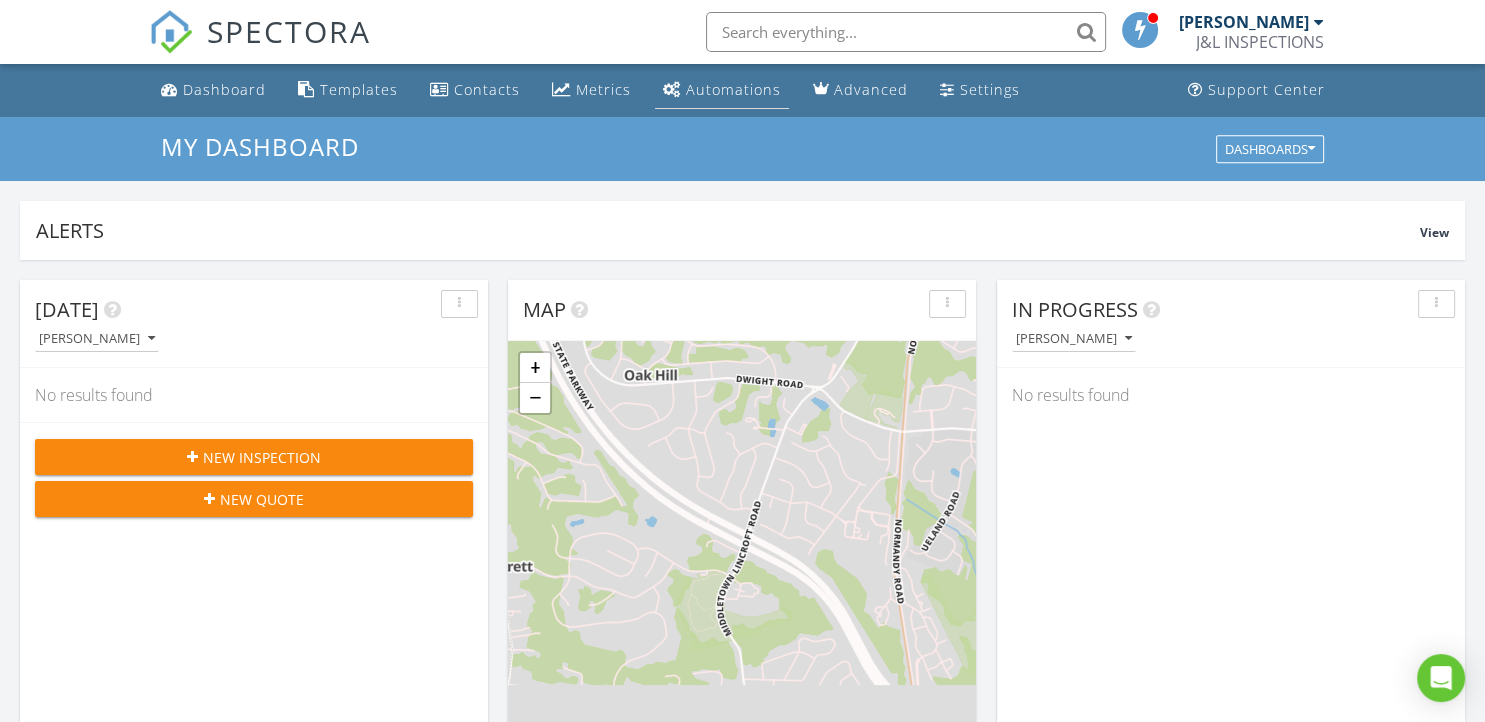 click on "Automations" at bounding box center (722, 90) 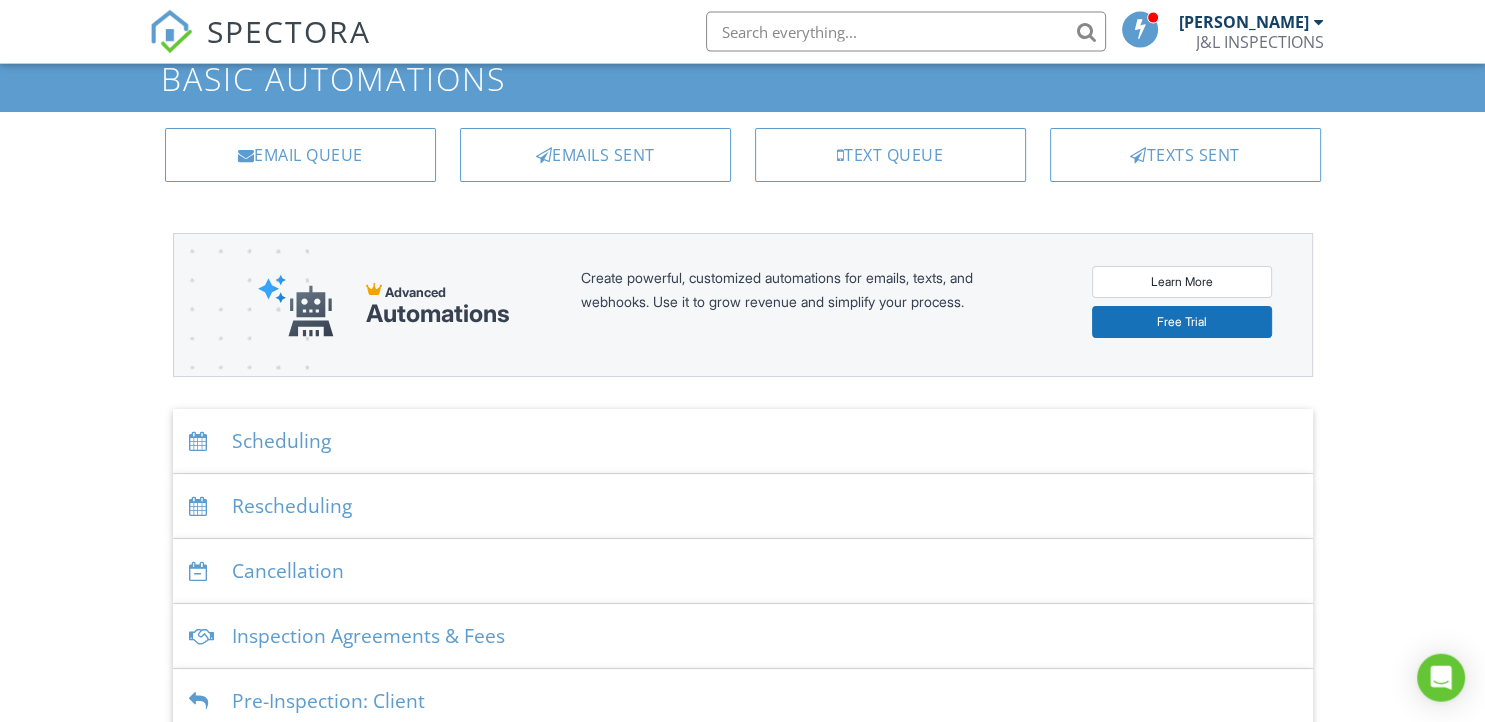 scroll, scrollTop: 0, scrollLeft: 0, axis: both 